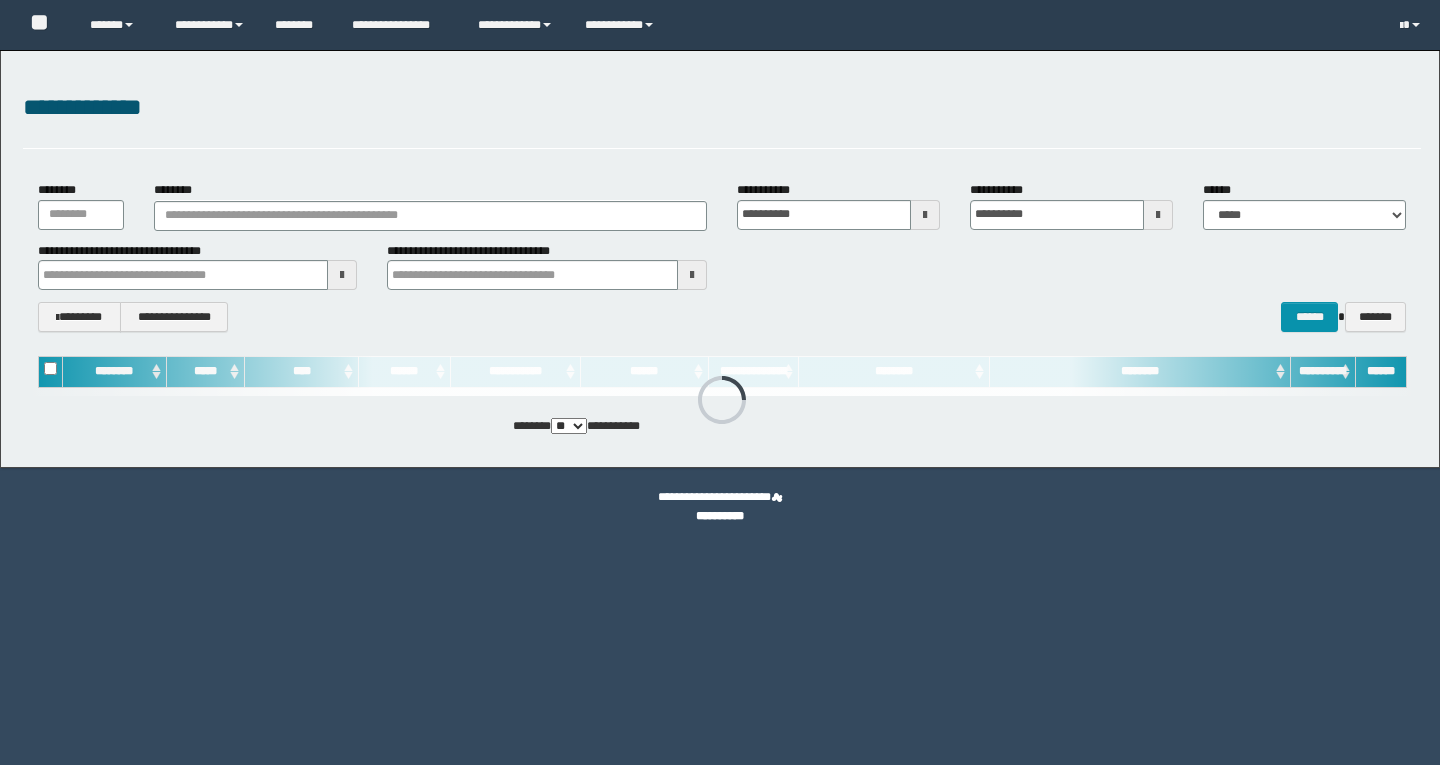 scroll, scrollTop: 0, scrollLeft: 0, axis: both 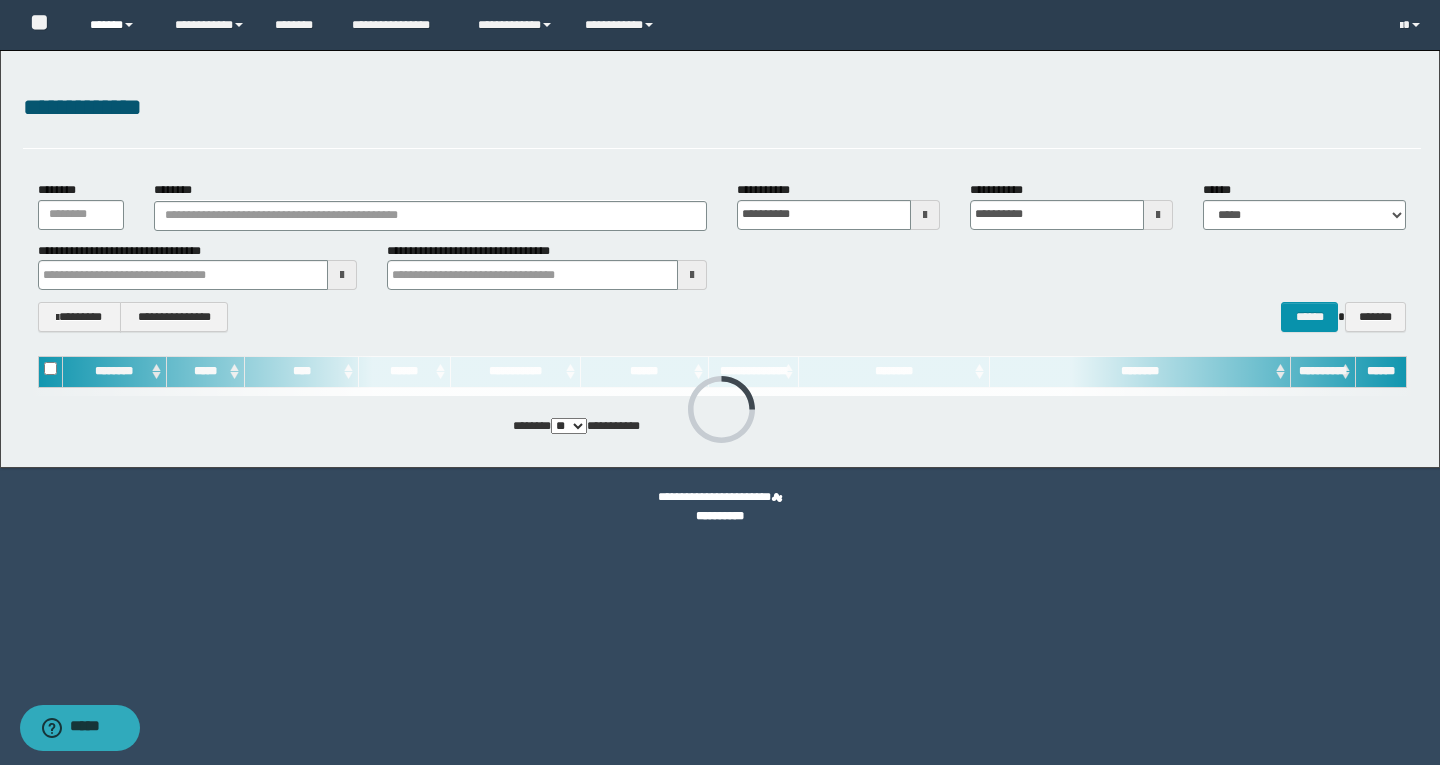 click on "******" at bounding box center (117, 25) 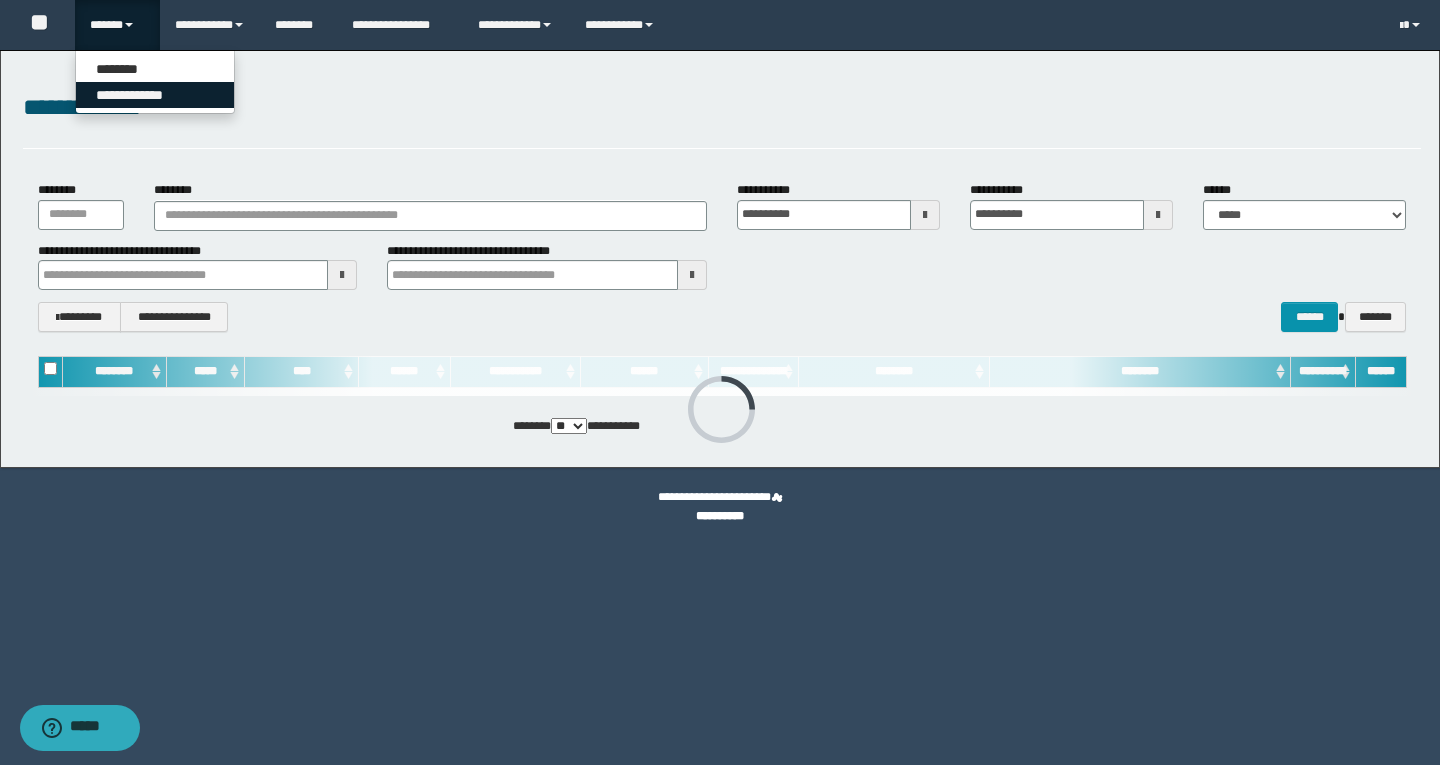 click on "**********" at bounding box center [155, 95] 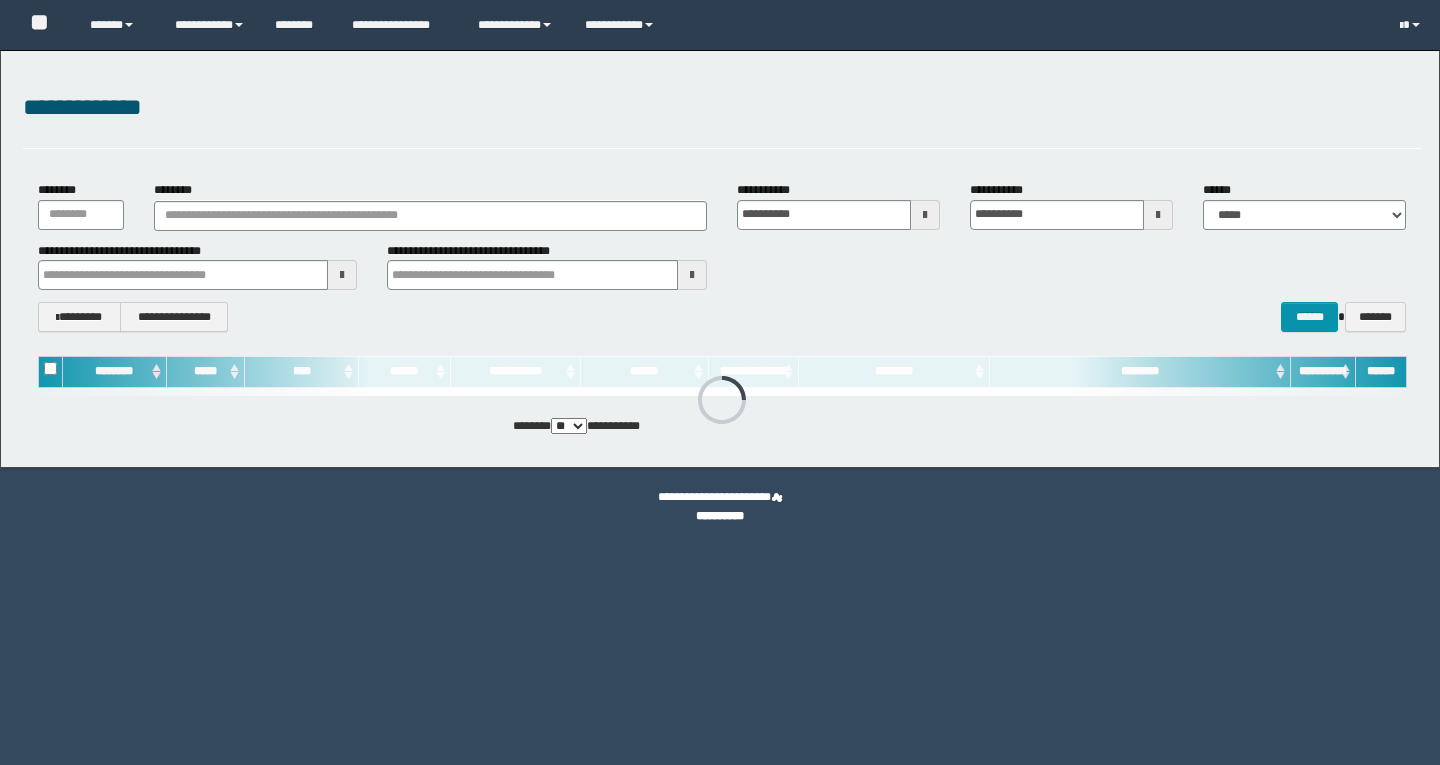 scroll, scrollTop: 0, scrollLeft: 0, axis: both 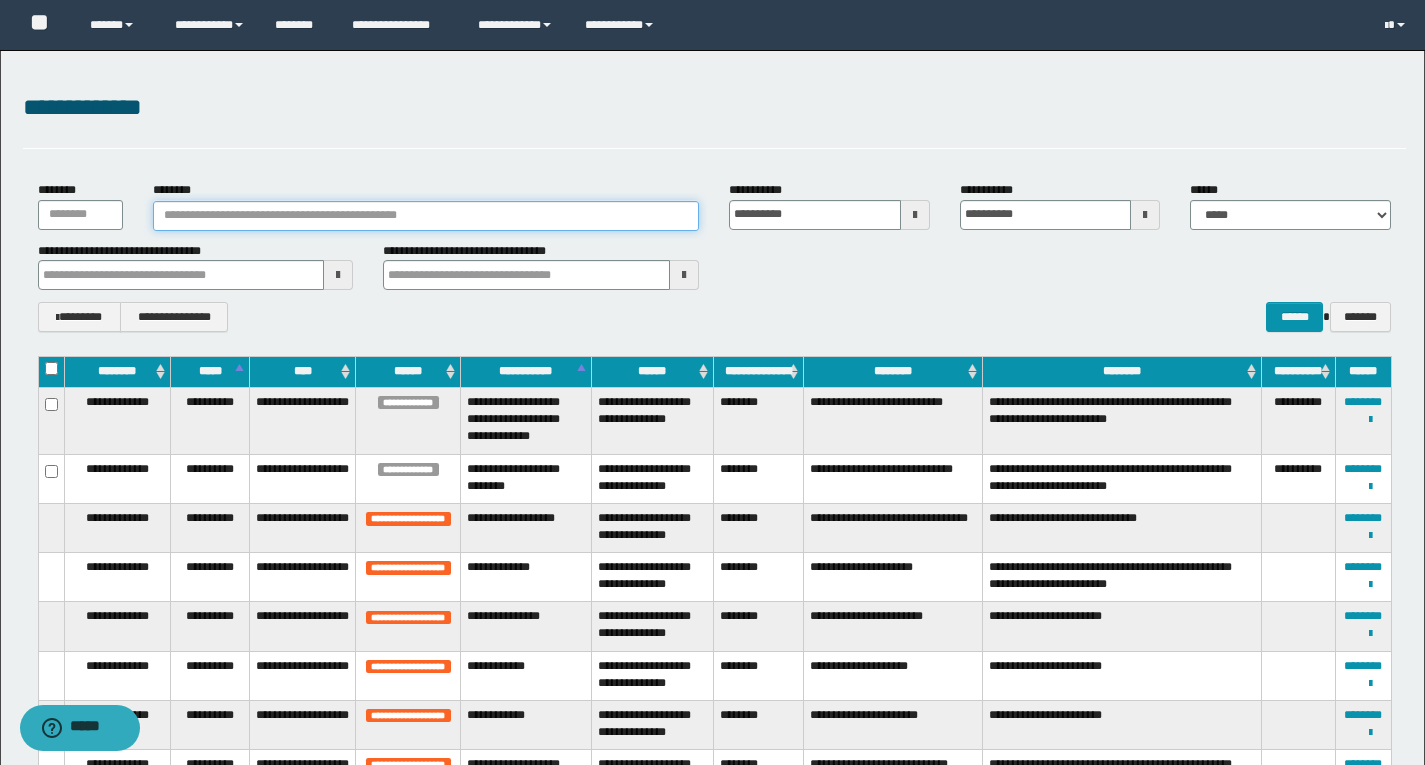 paste on "********" 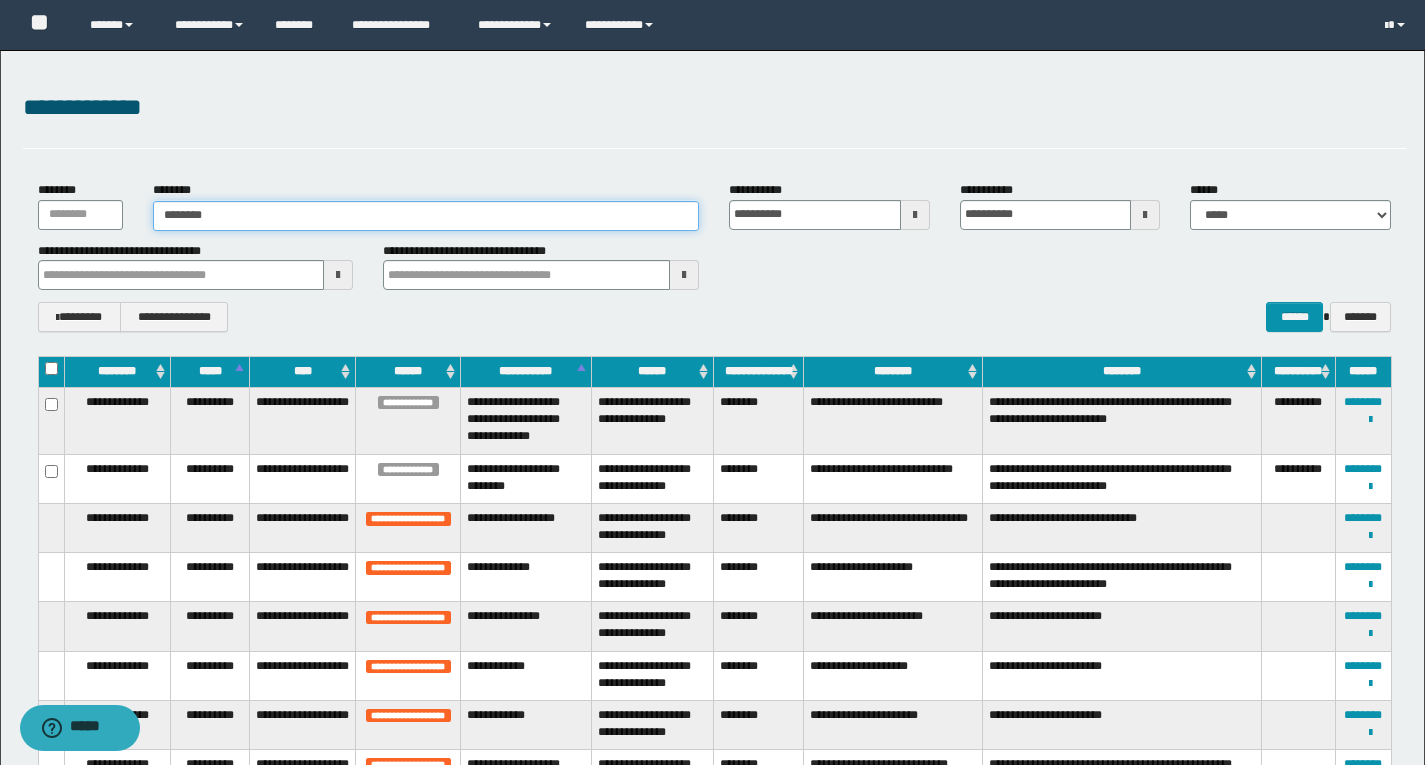 type on "********" 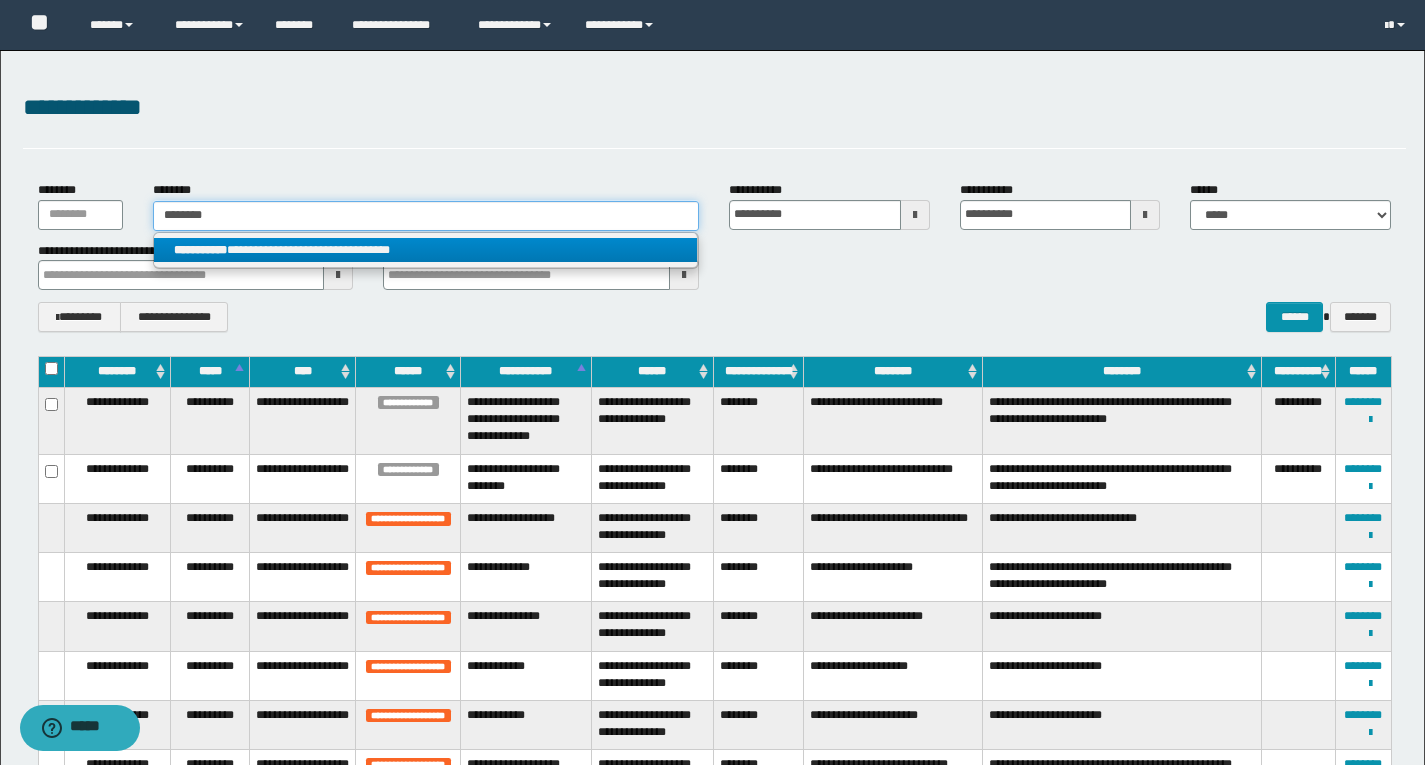 type on "********" 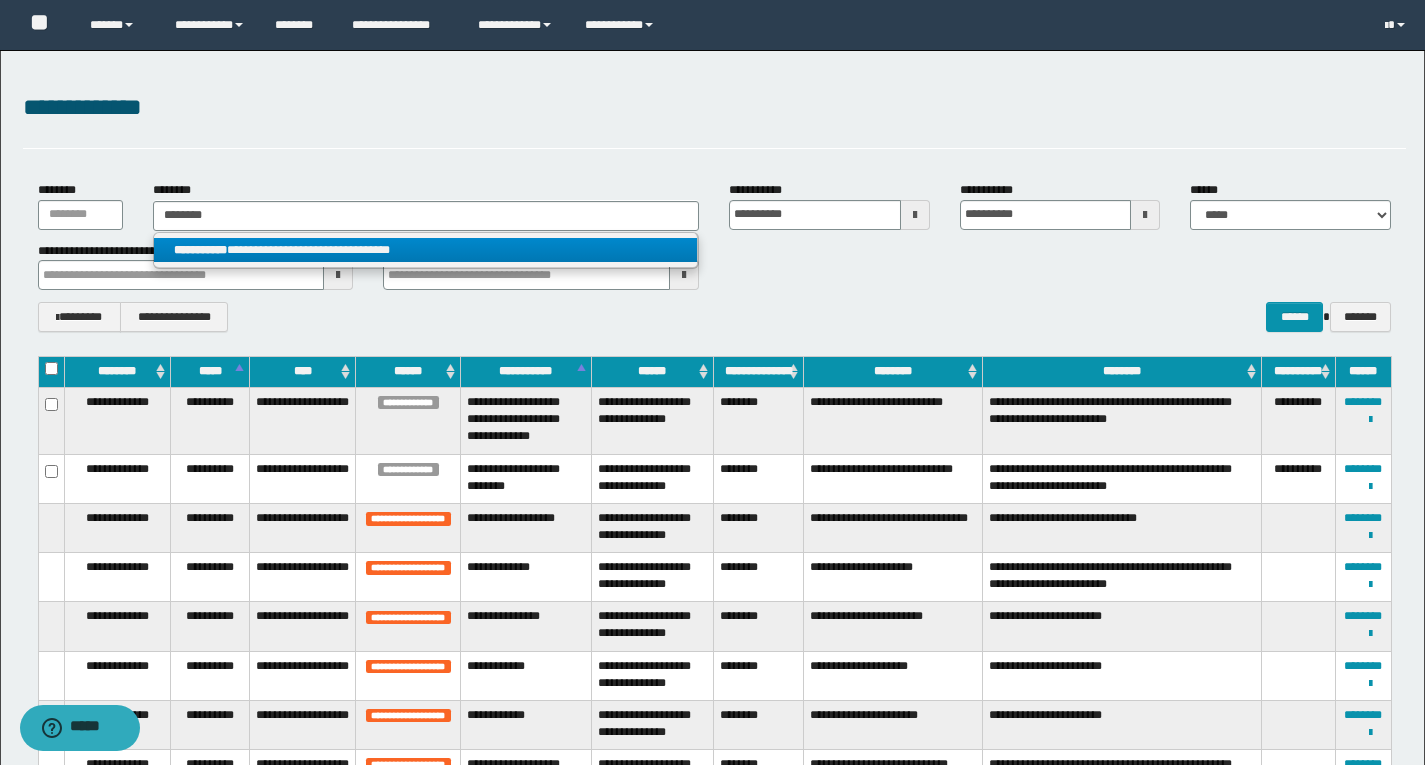click on "**********" at bounding box center [425, 250] 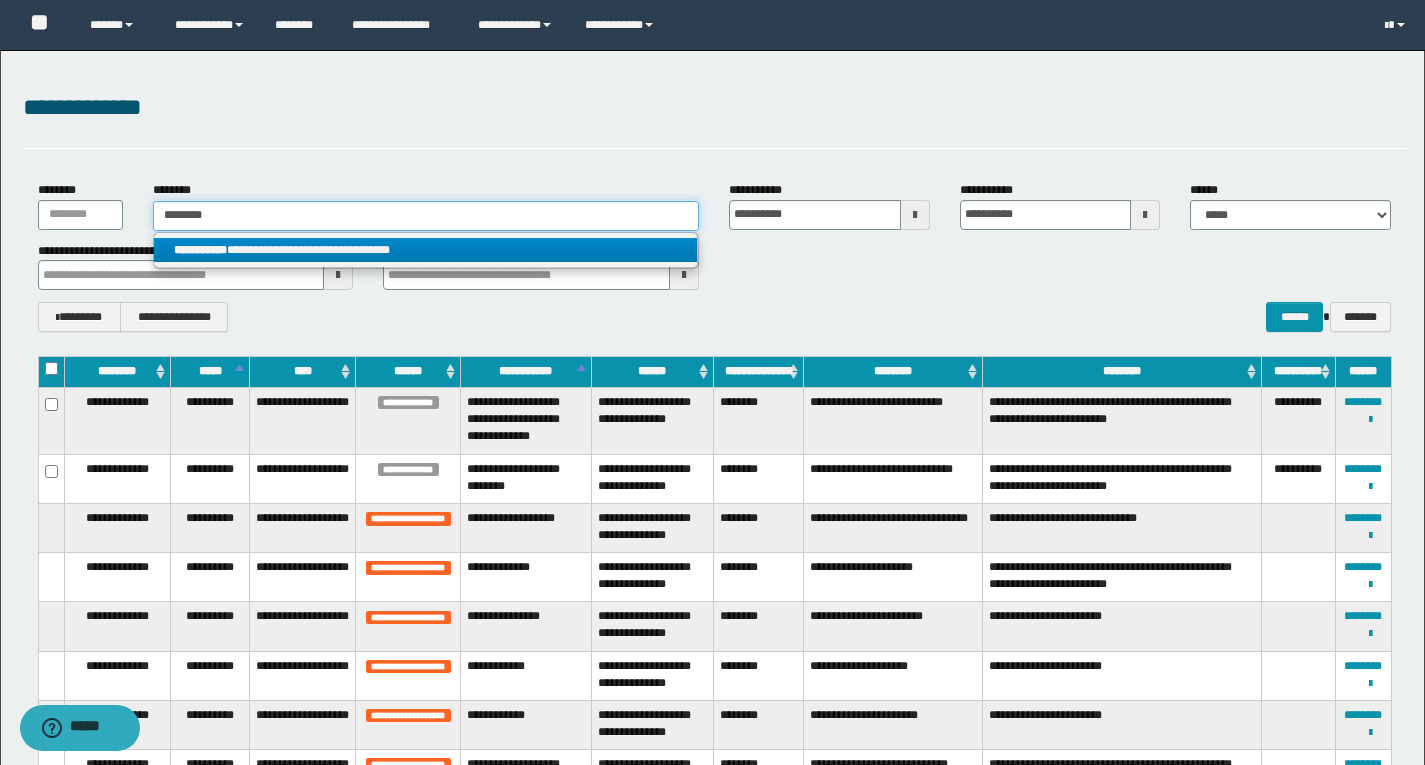 type 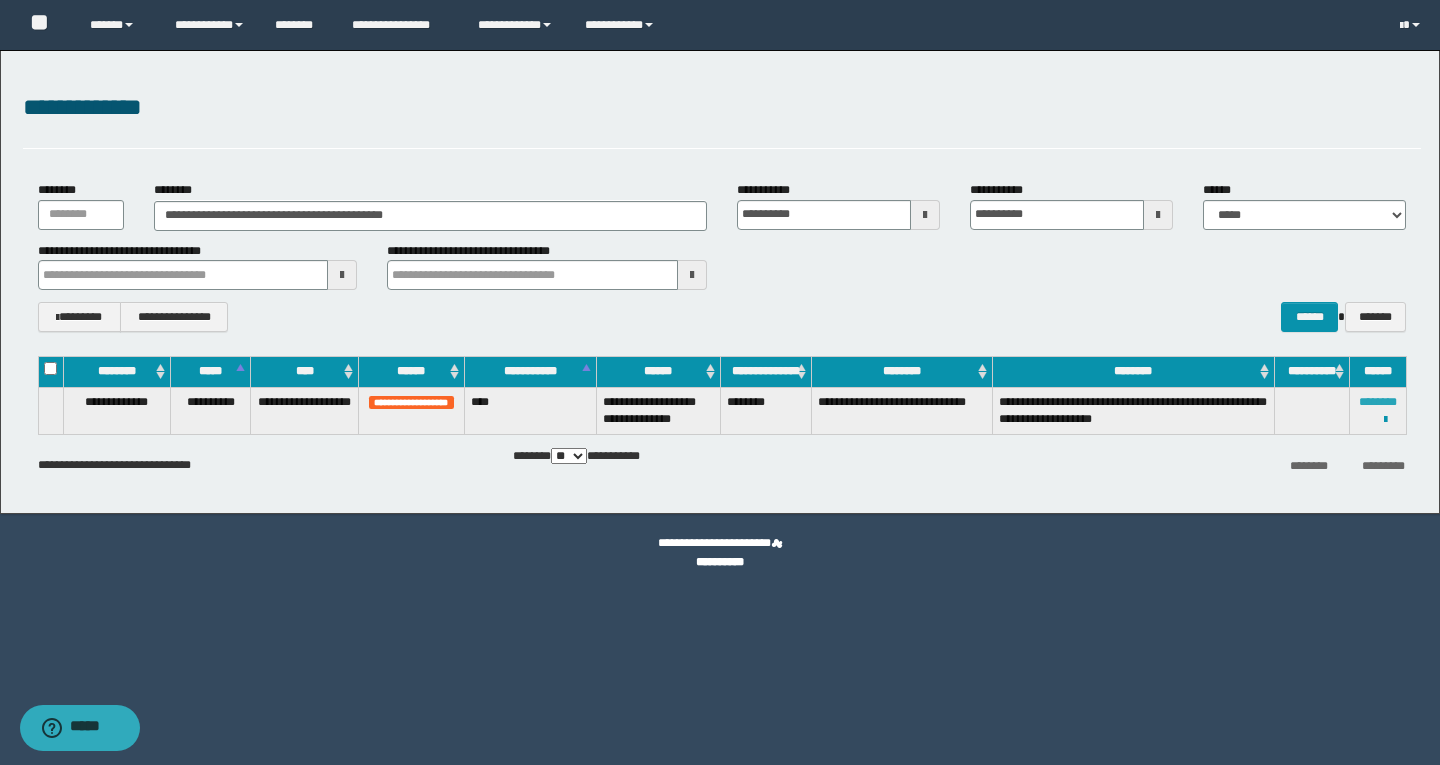 click on "********" at bounding box center (1378, 402) 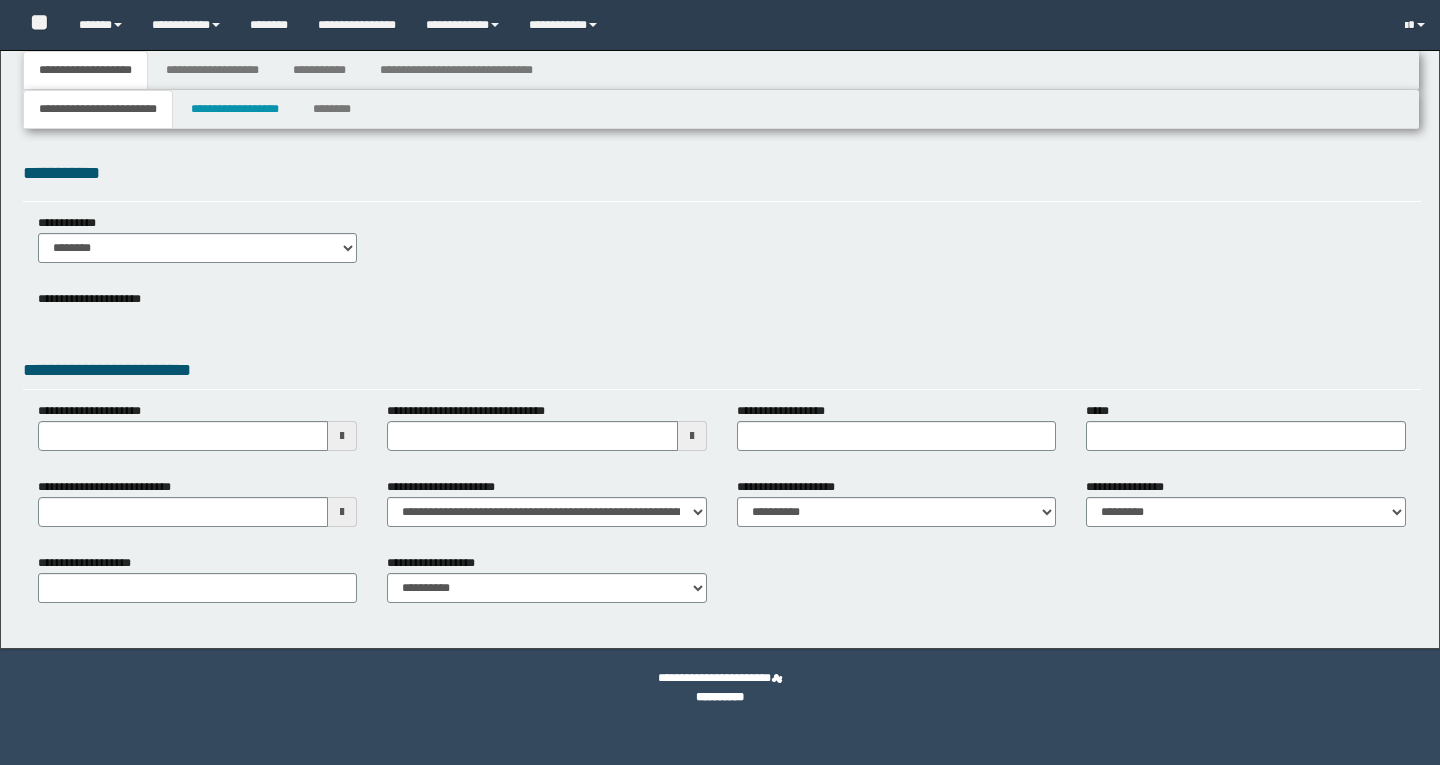 type 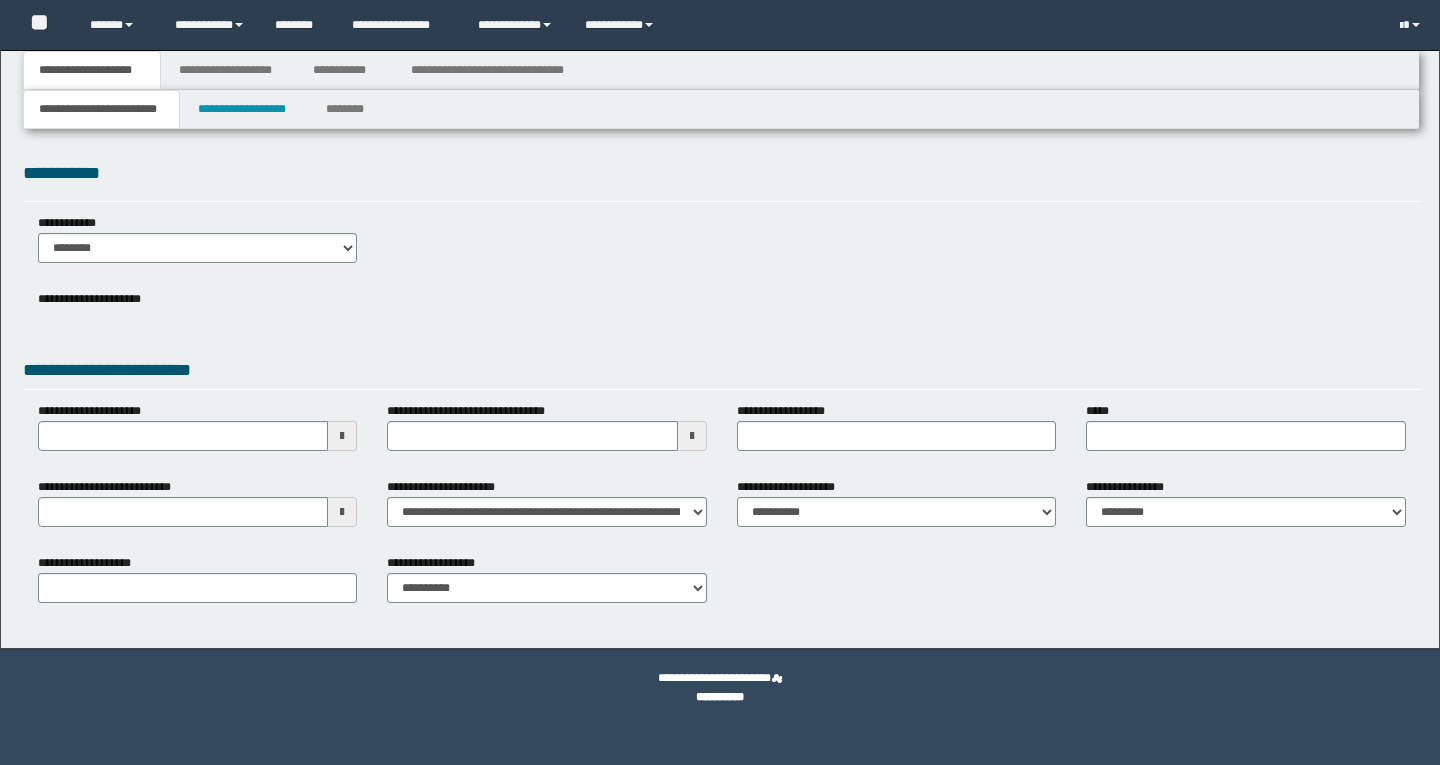 scroll, scrollTop: 0, scrollLeft: 0, axis: both 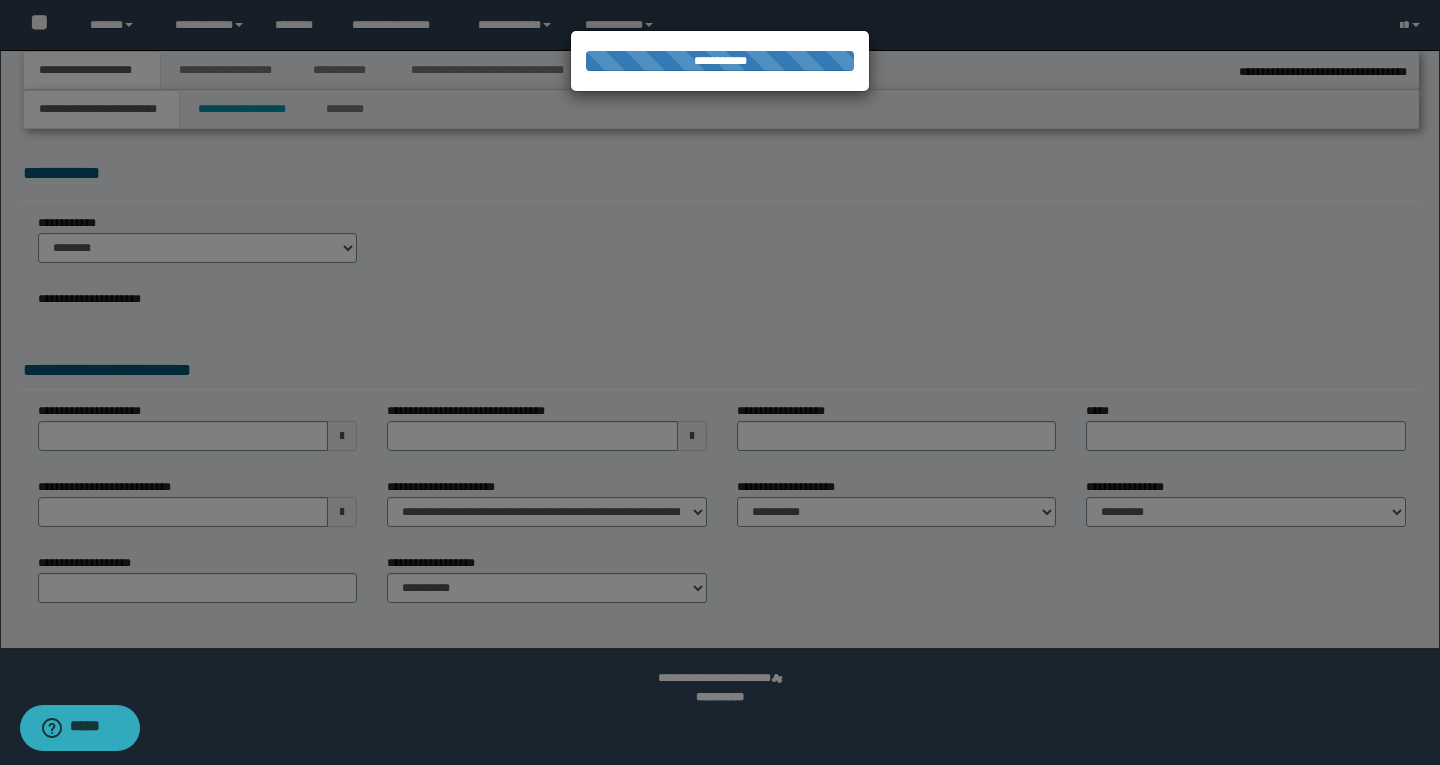 type on "**********" 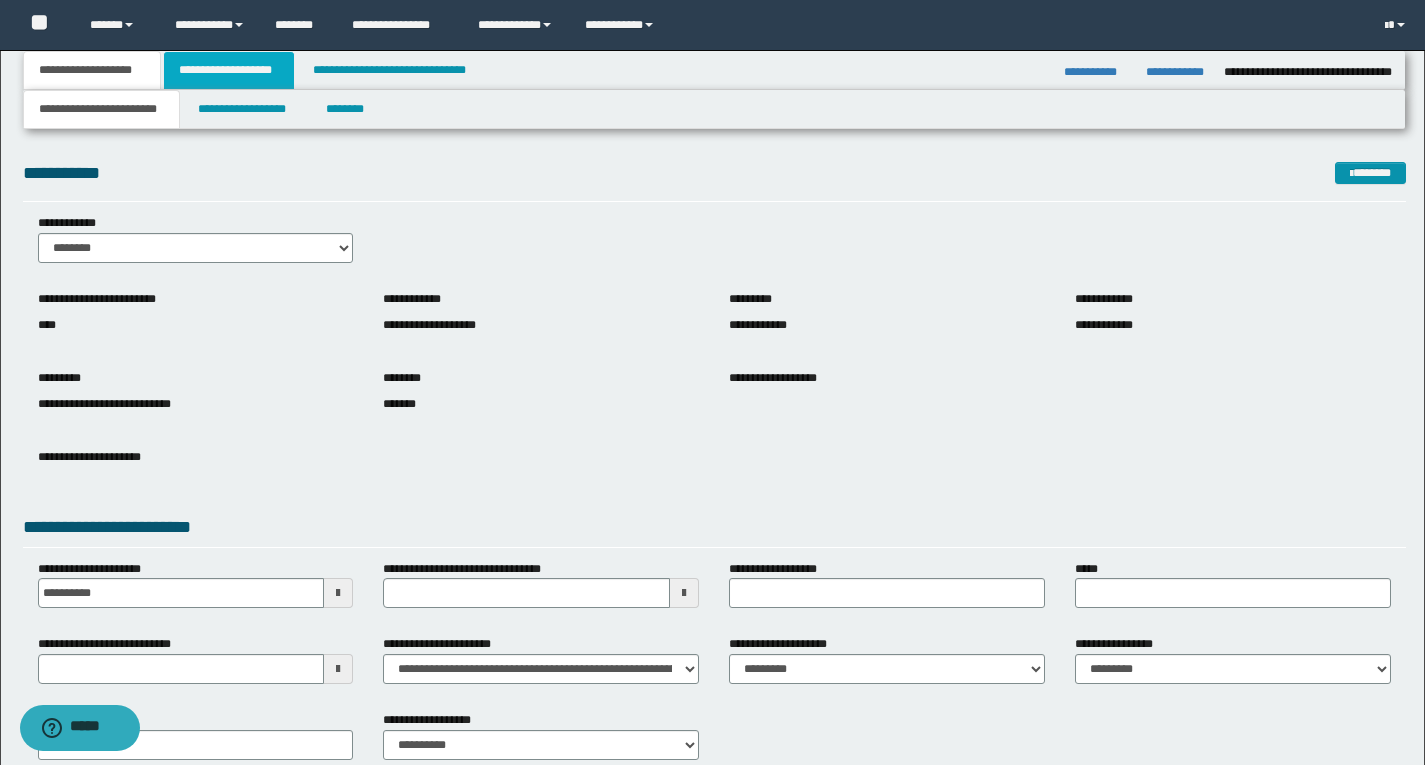 click on "**********" at bounding box center (229, 70) 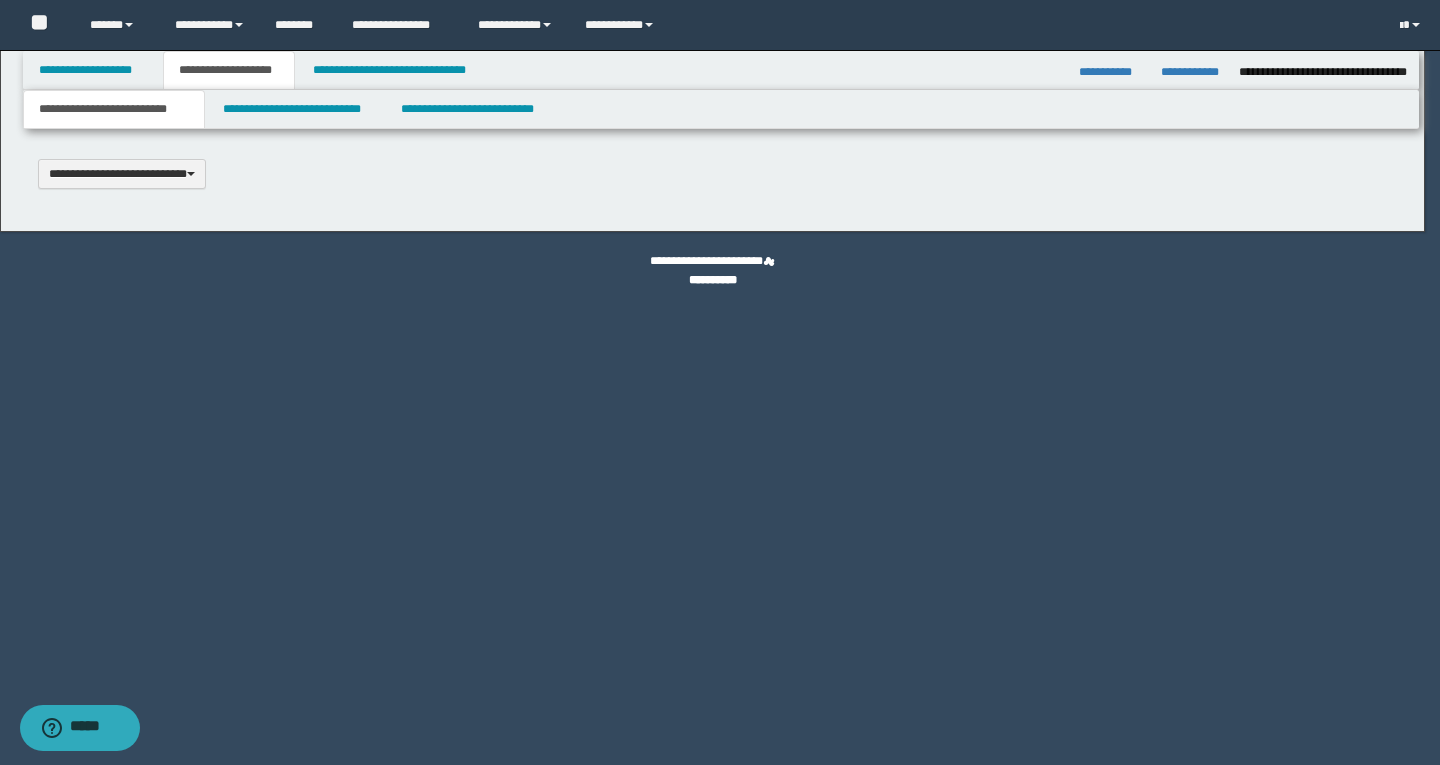 type 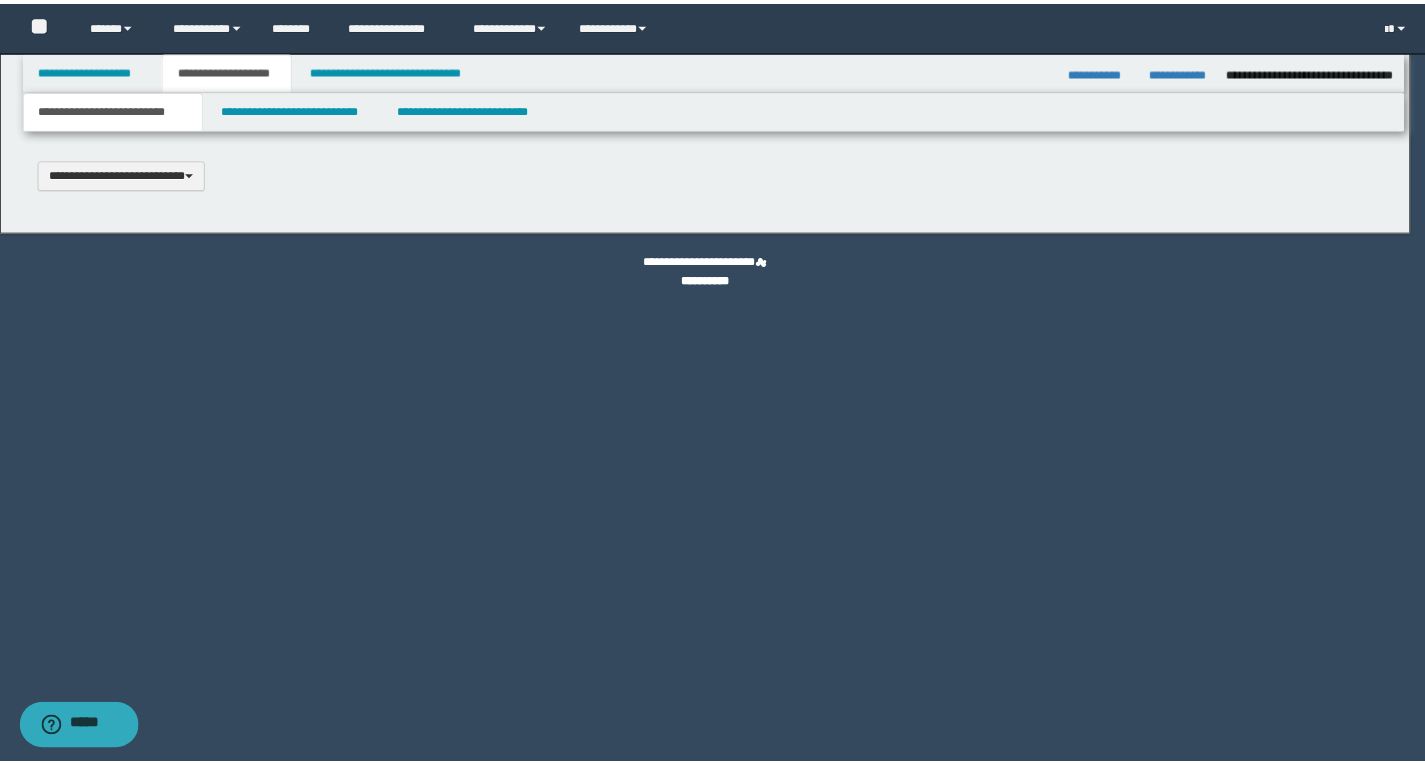scroll, scrollTop: 0, scrollLeft: 0, axis: both 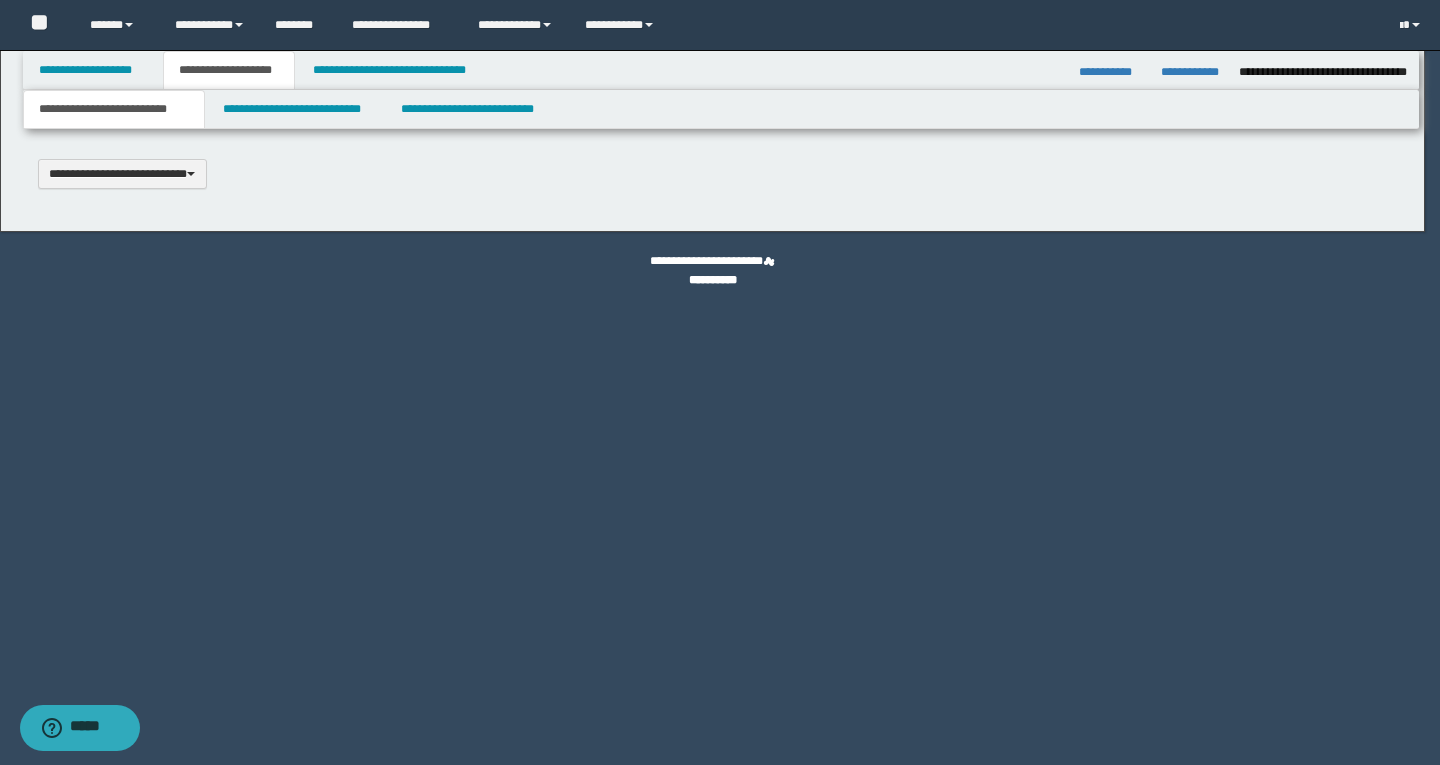 select on "*" 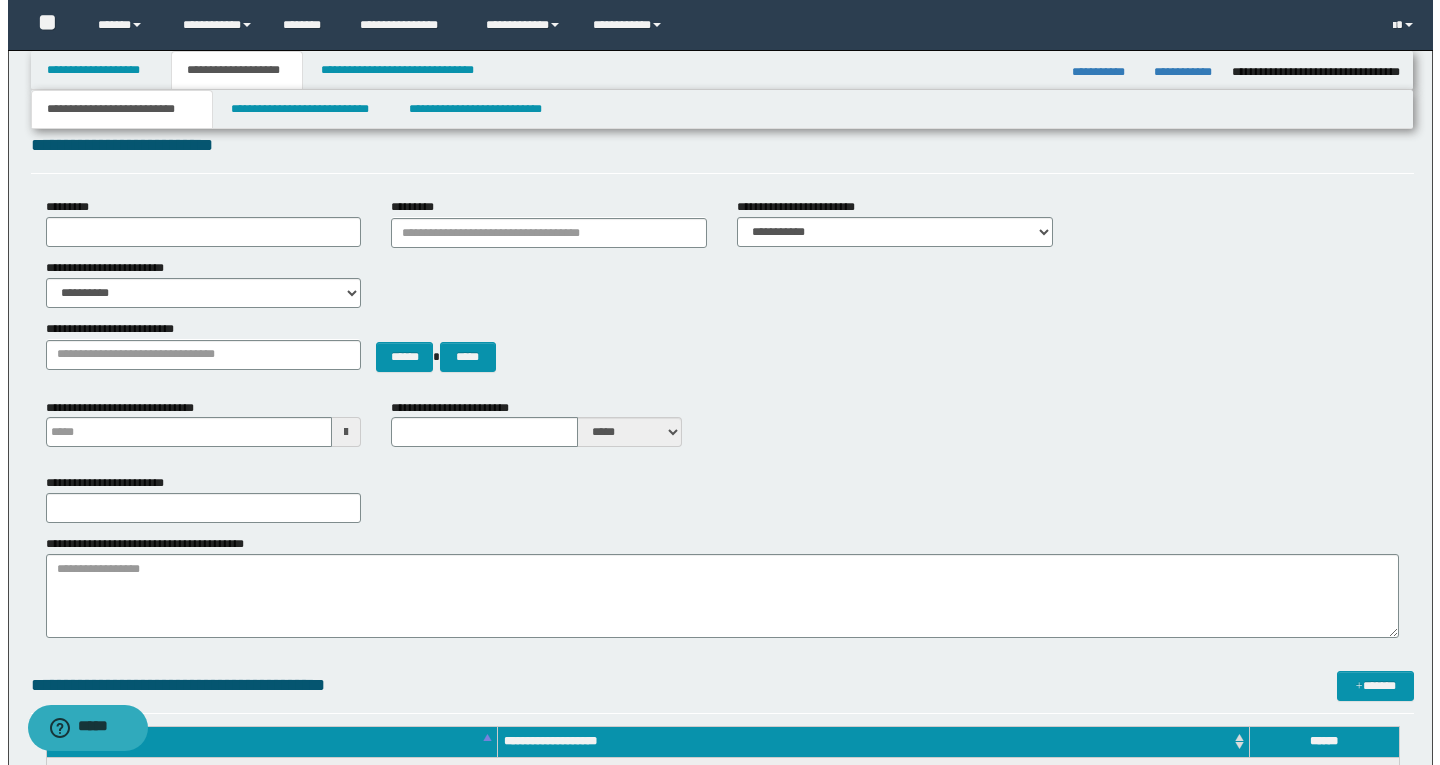 scroll, scrollTop: 0, scrollLeft: 0, axis: both 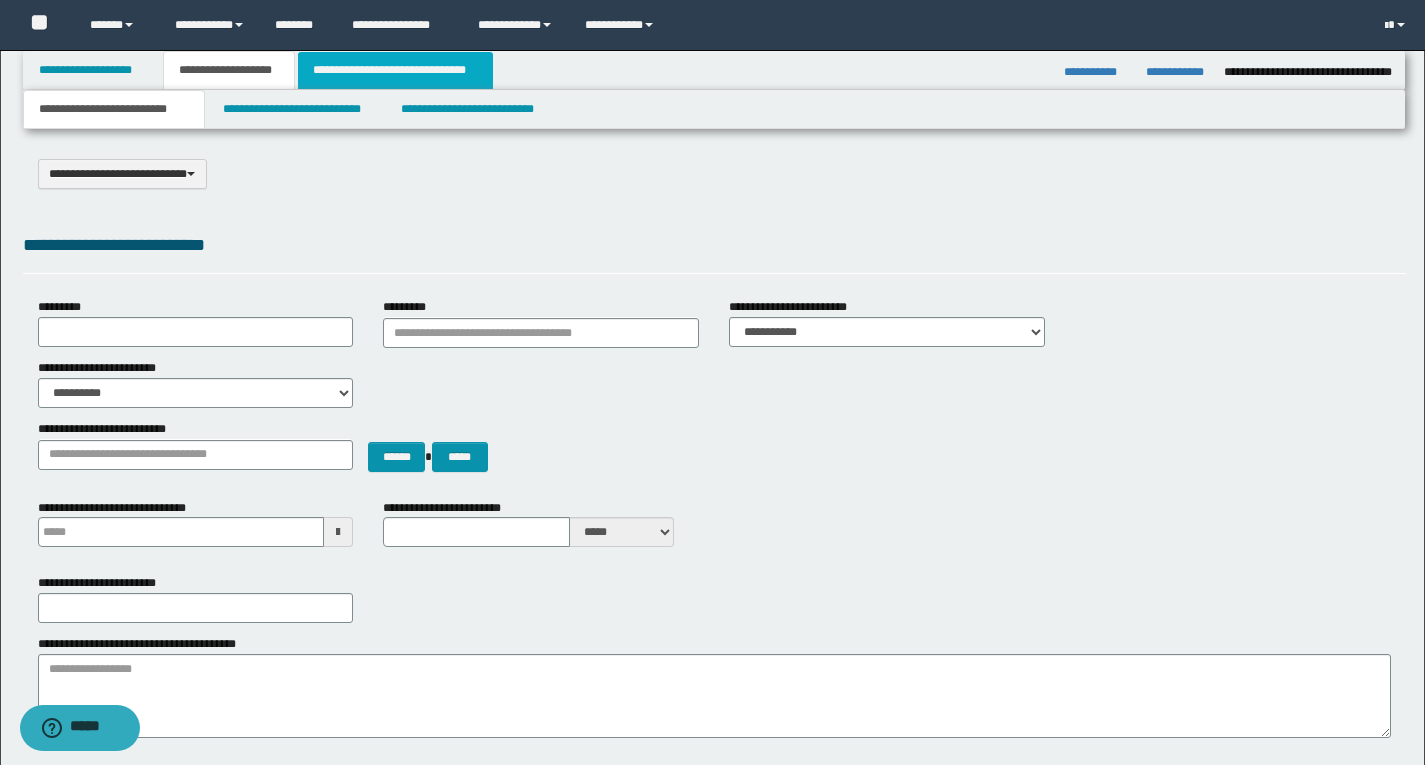 click on "**********" at bounding box center (395, 70) 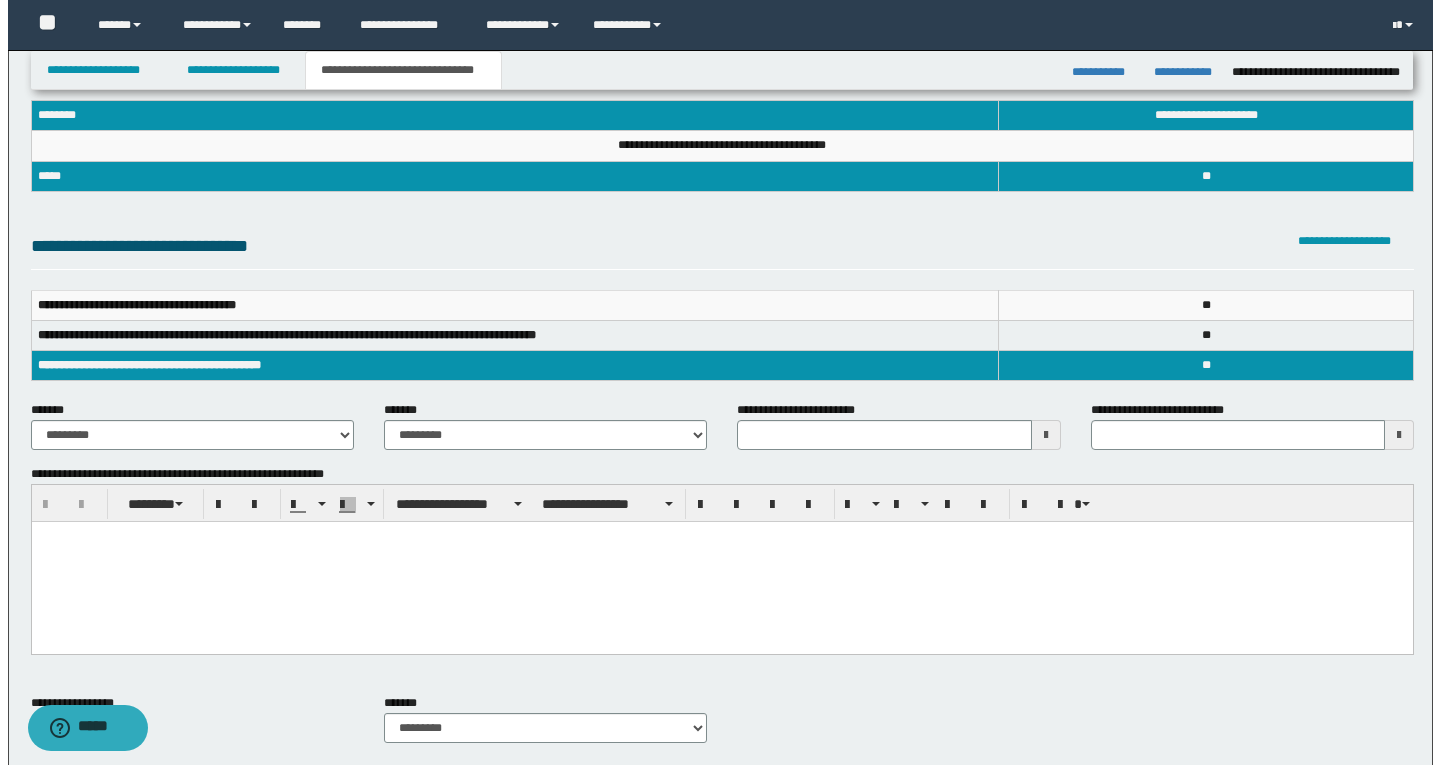 scroll, scrollTop: 0, scrollLeft: 0, axis: both 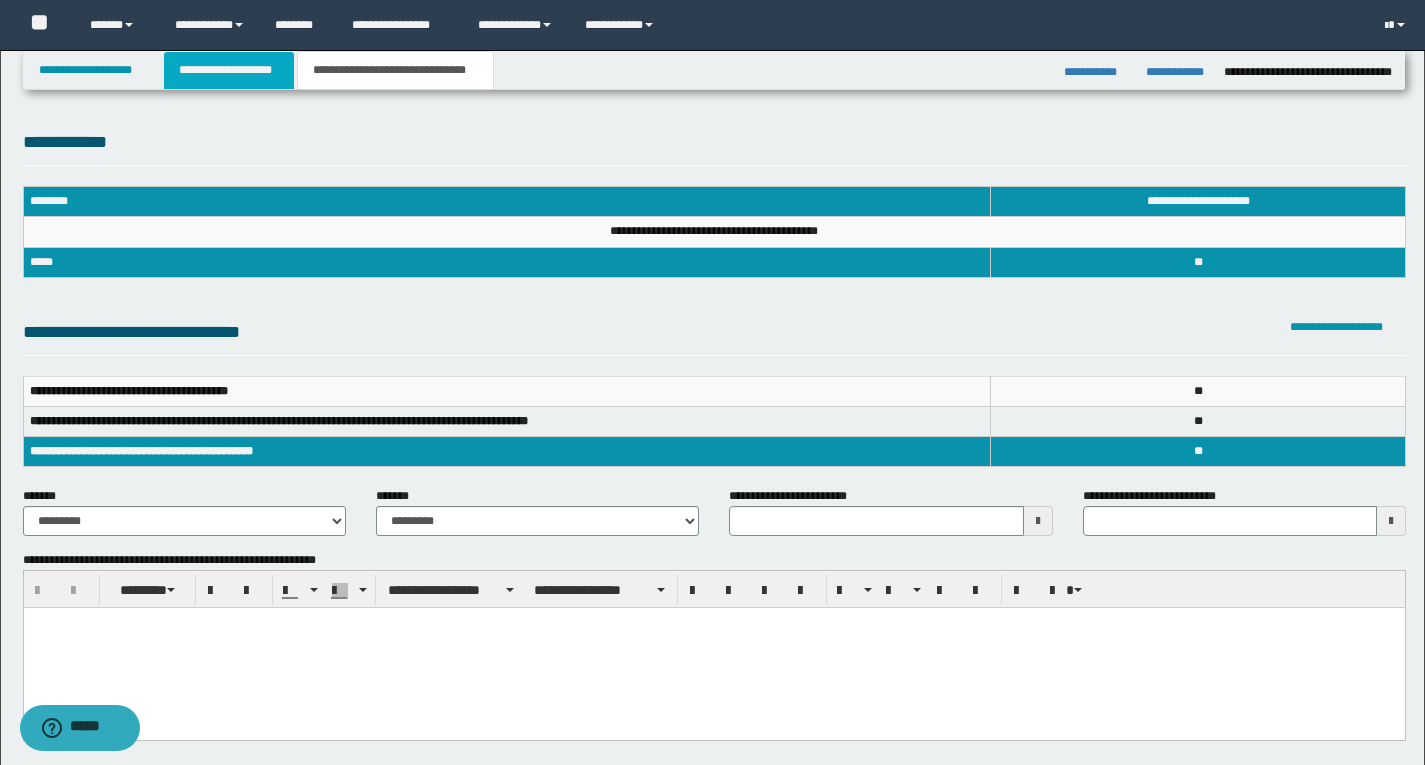 click on "**********" at bounding box center (229, 70) 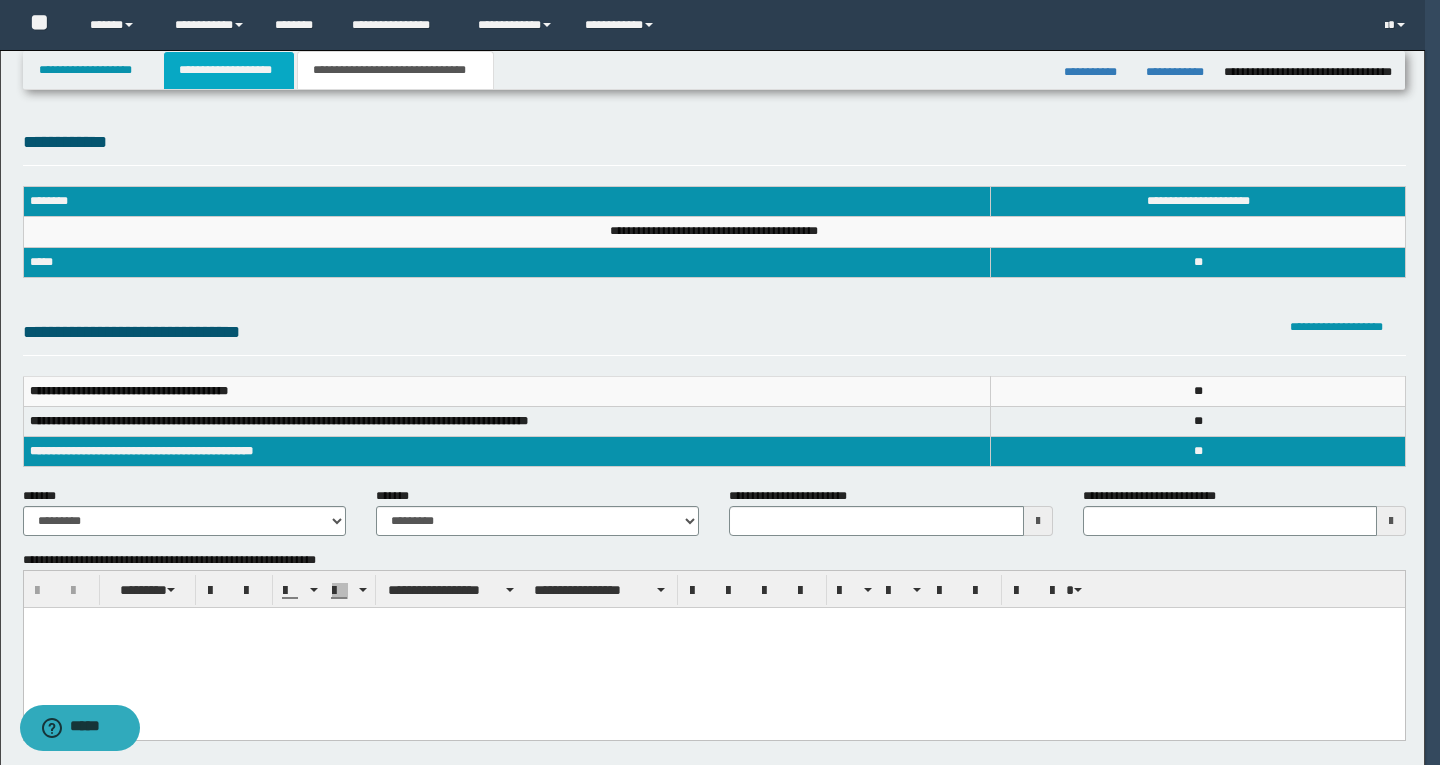 type 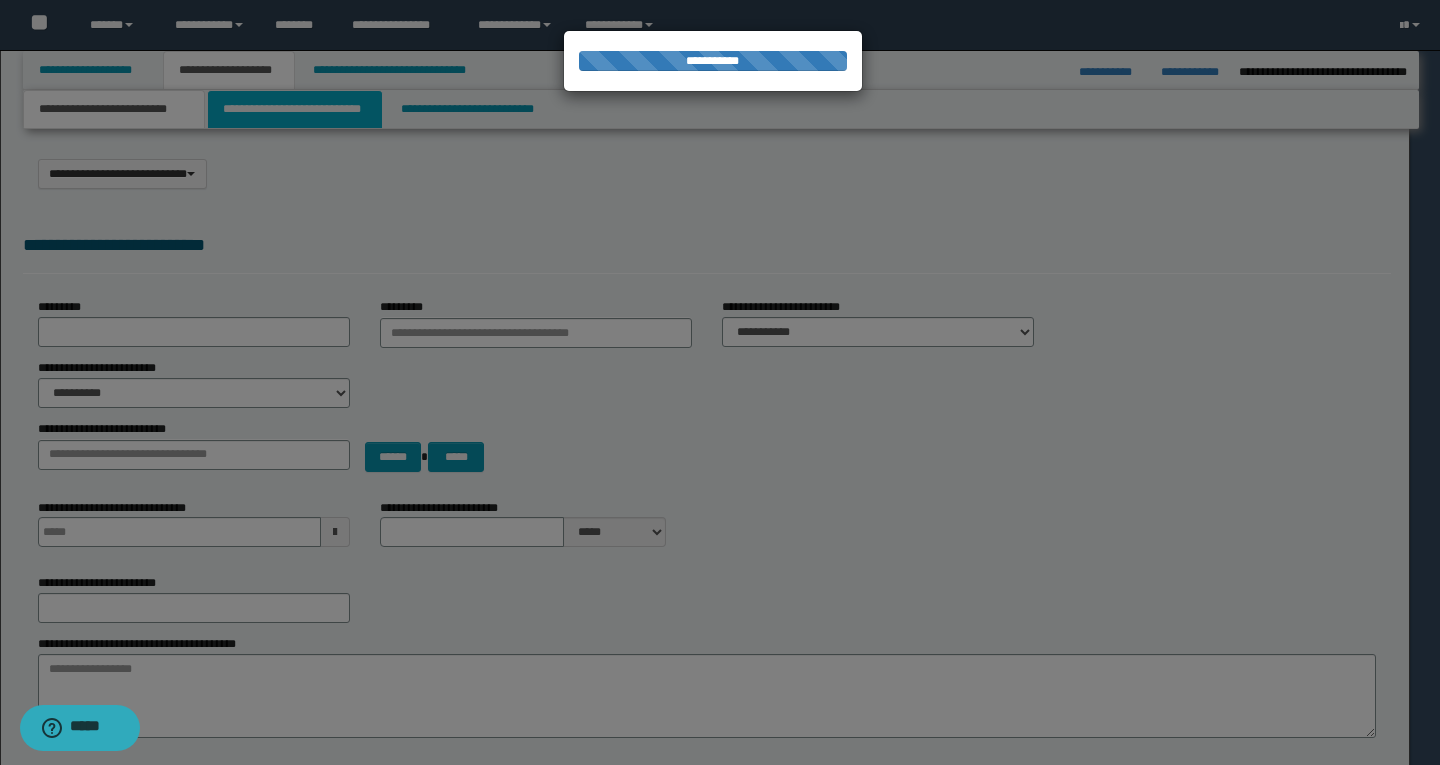 type 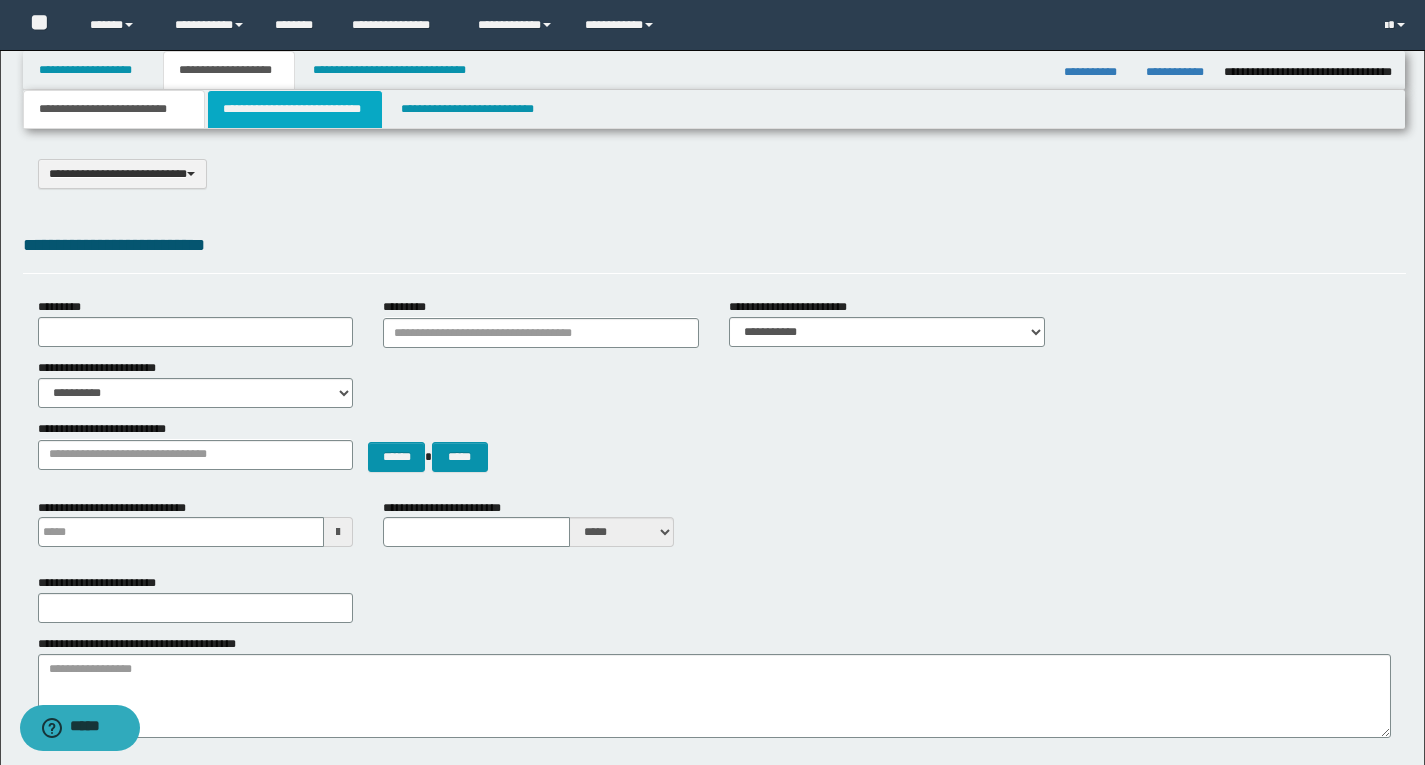click on "**********" at bounding box center (295, 109) 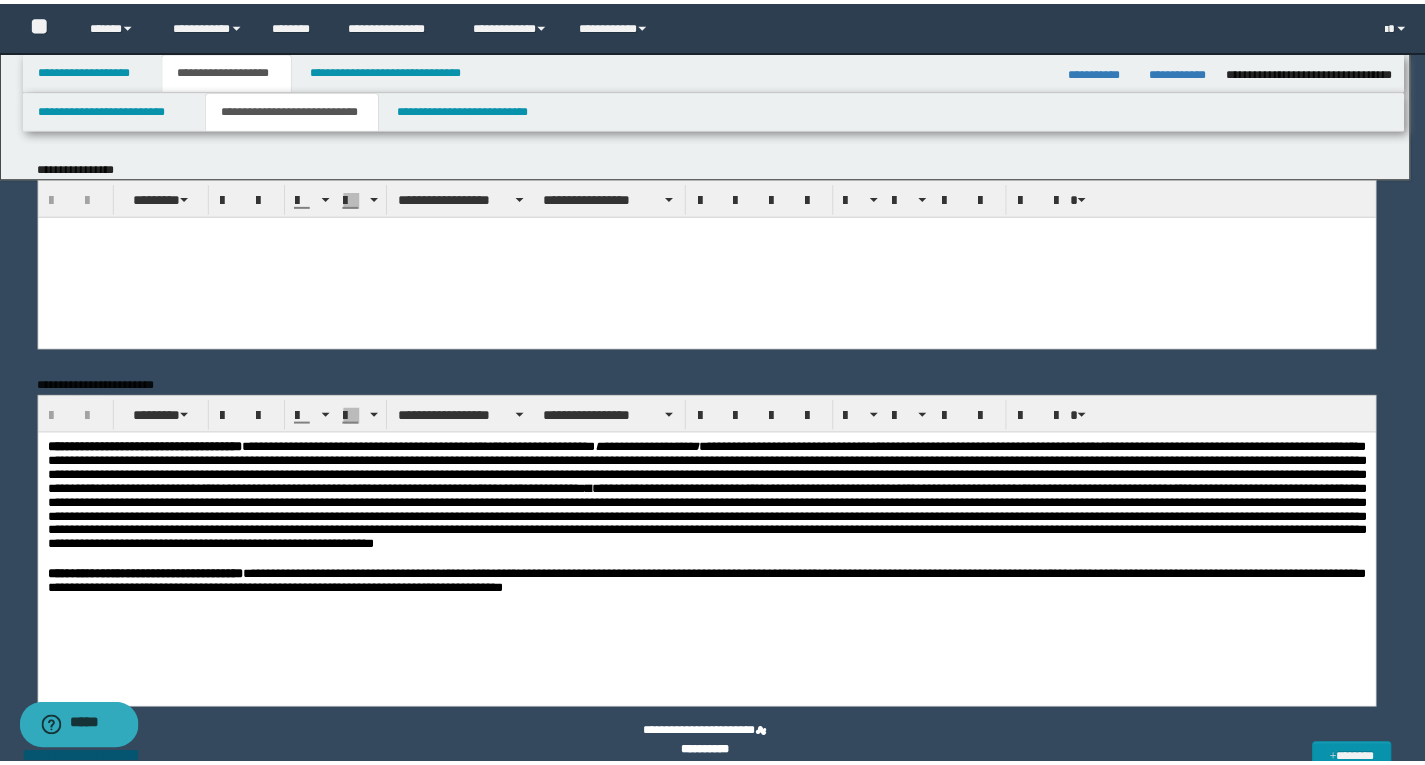 scroll, scrollTop: 0, scrollLeft: 0, axis: both 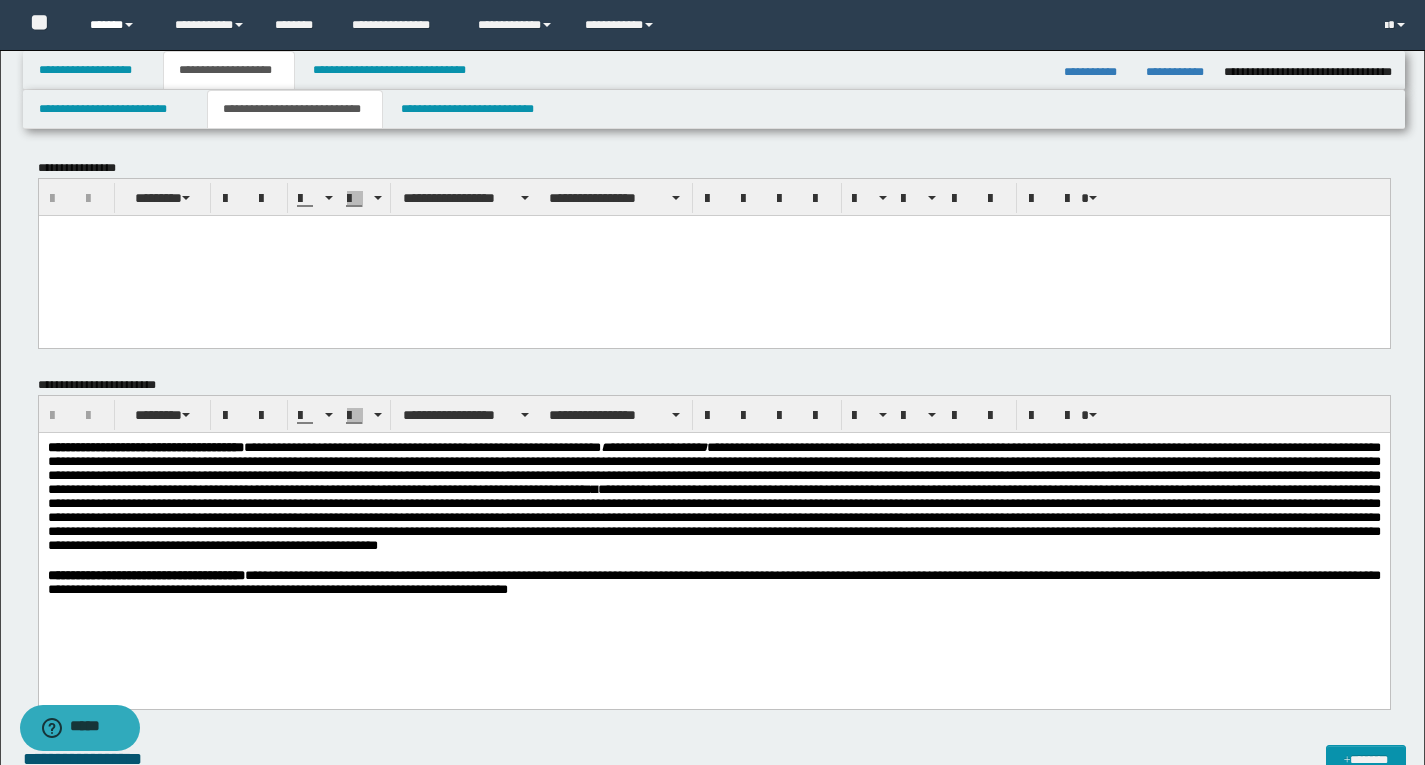 click on "******" at bounding box center (117, 25) 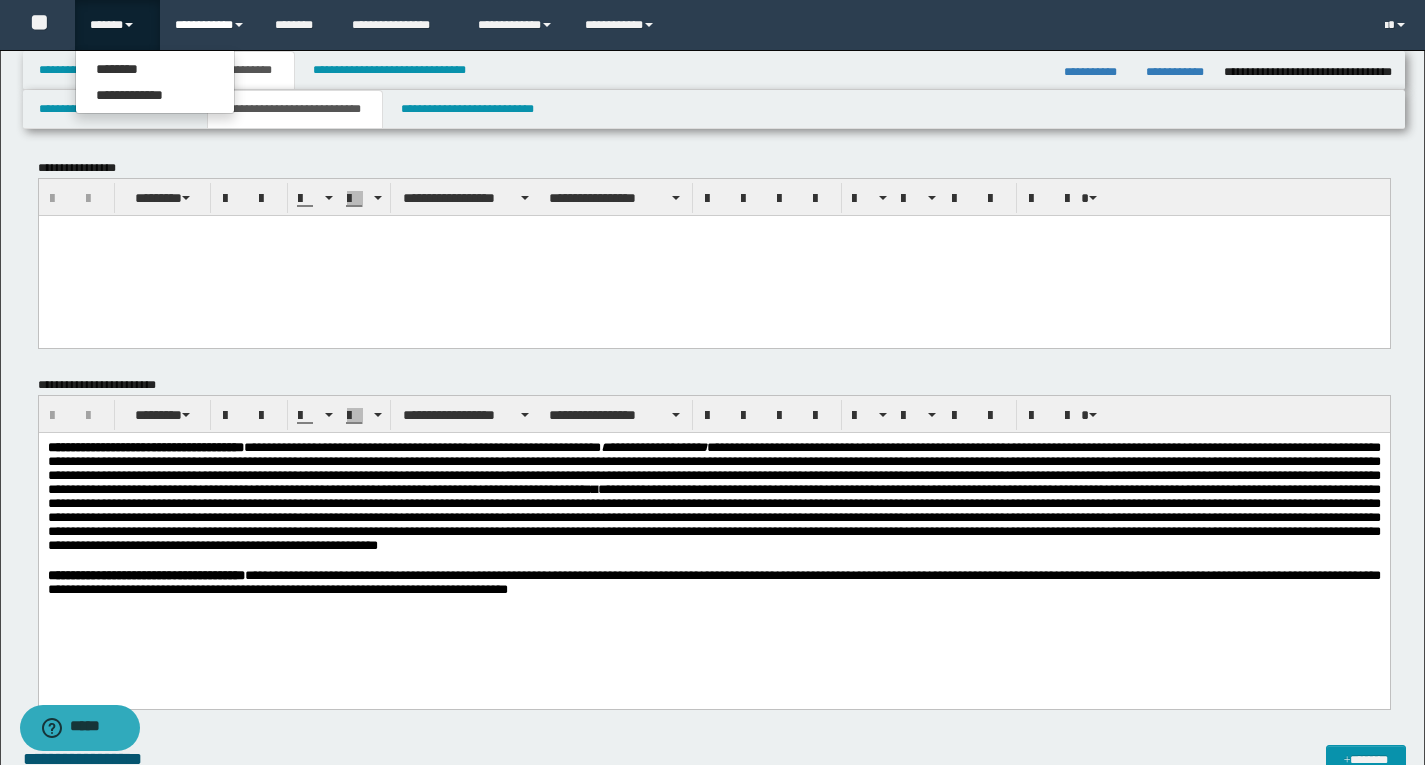 click on "**********" at bounding box center [210, 25] 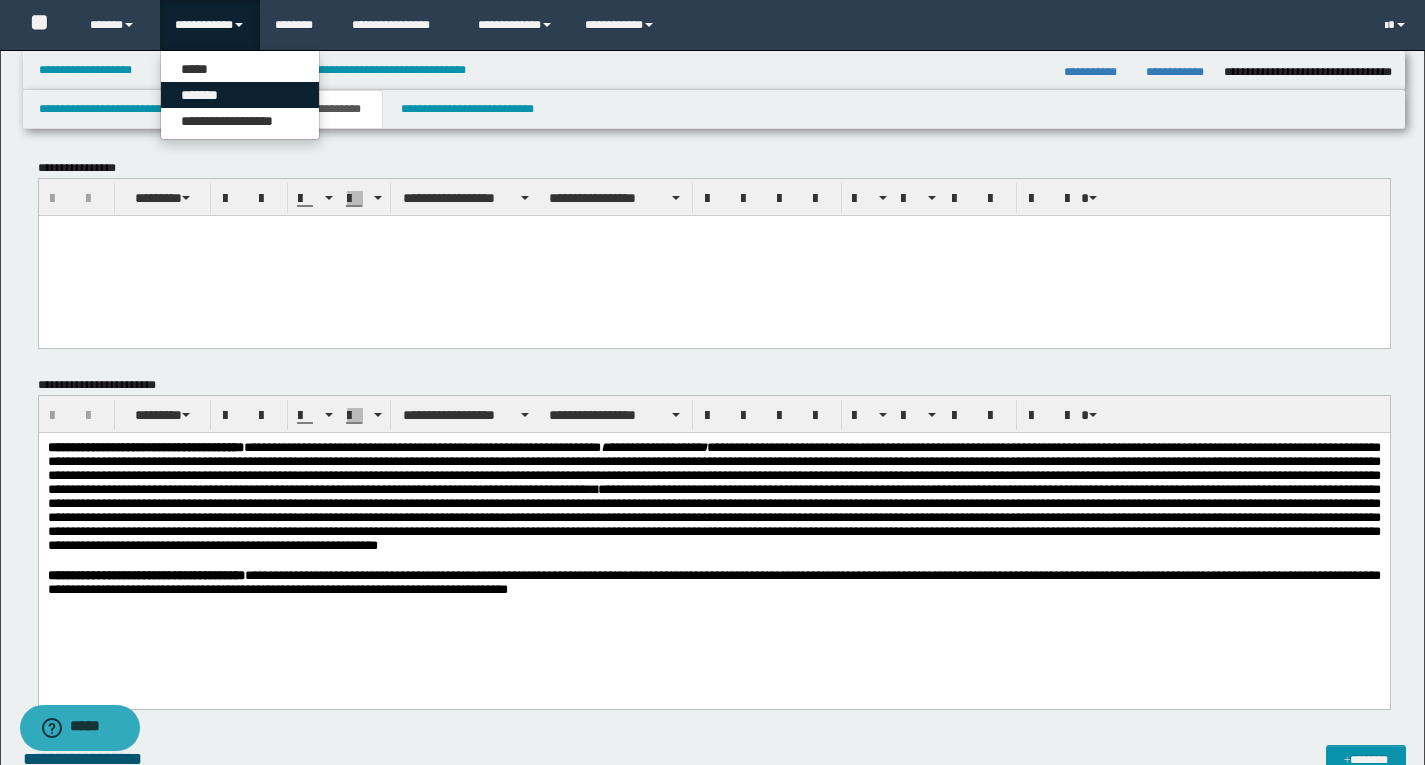 click on "*******" at bounding box center [240, 95] 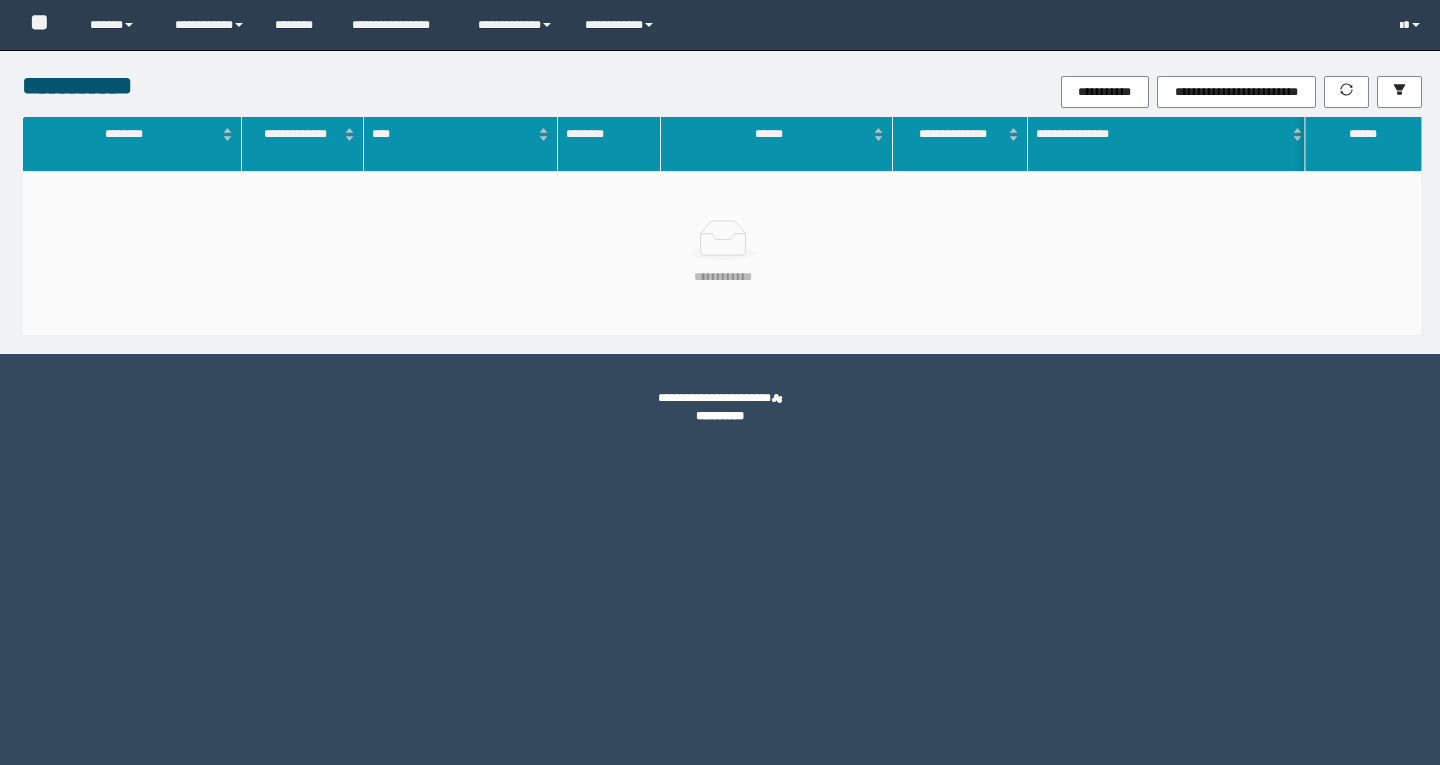 scroll, scrollTop: 0, scrollLeft: 0, axis: both 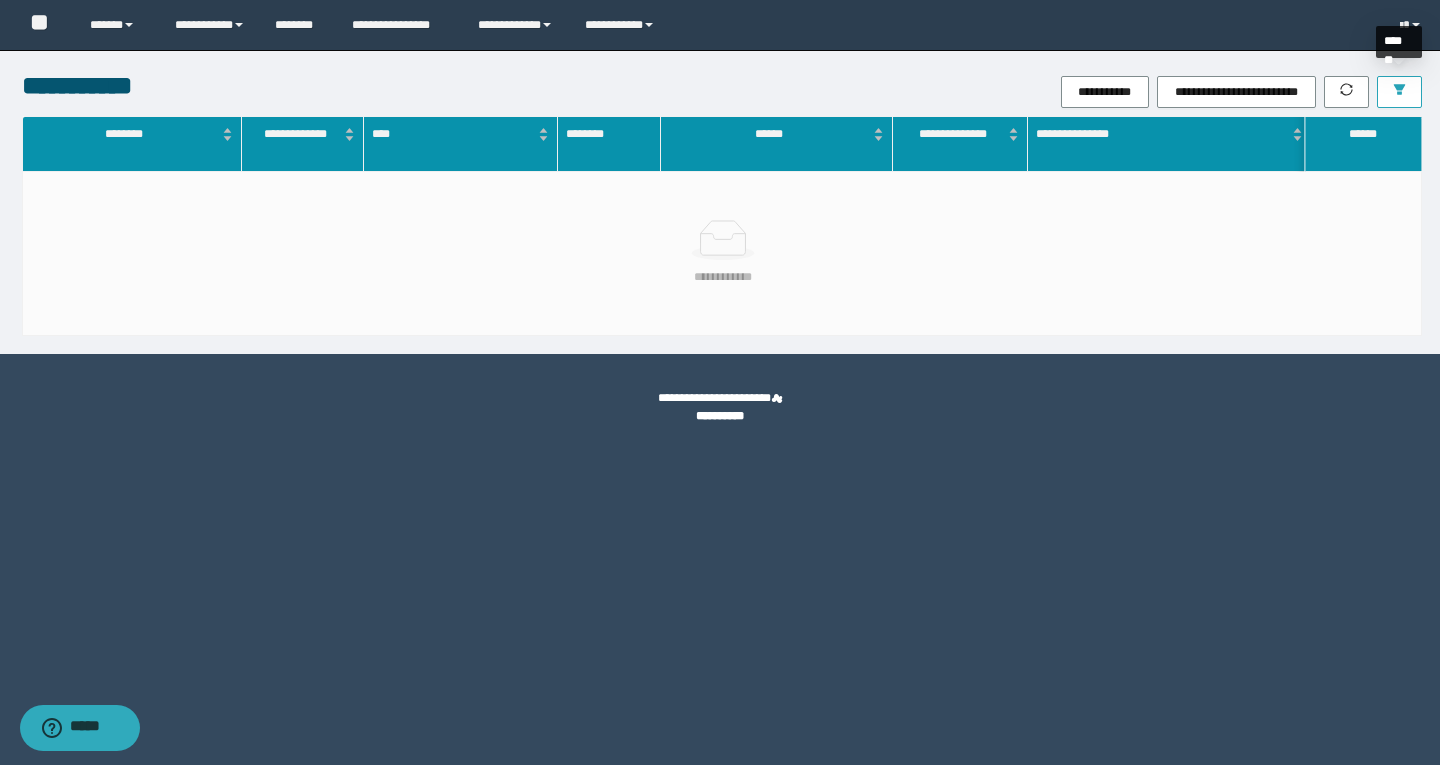 click at bounding box center [1399, 92] 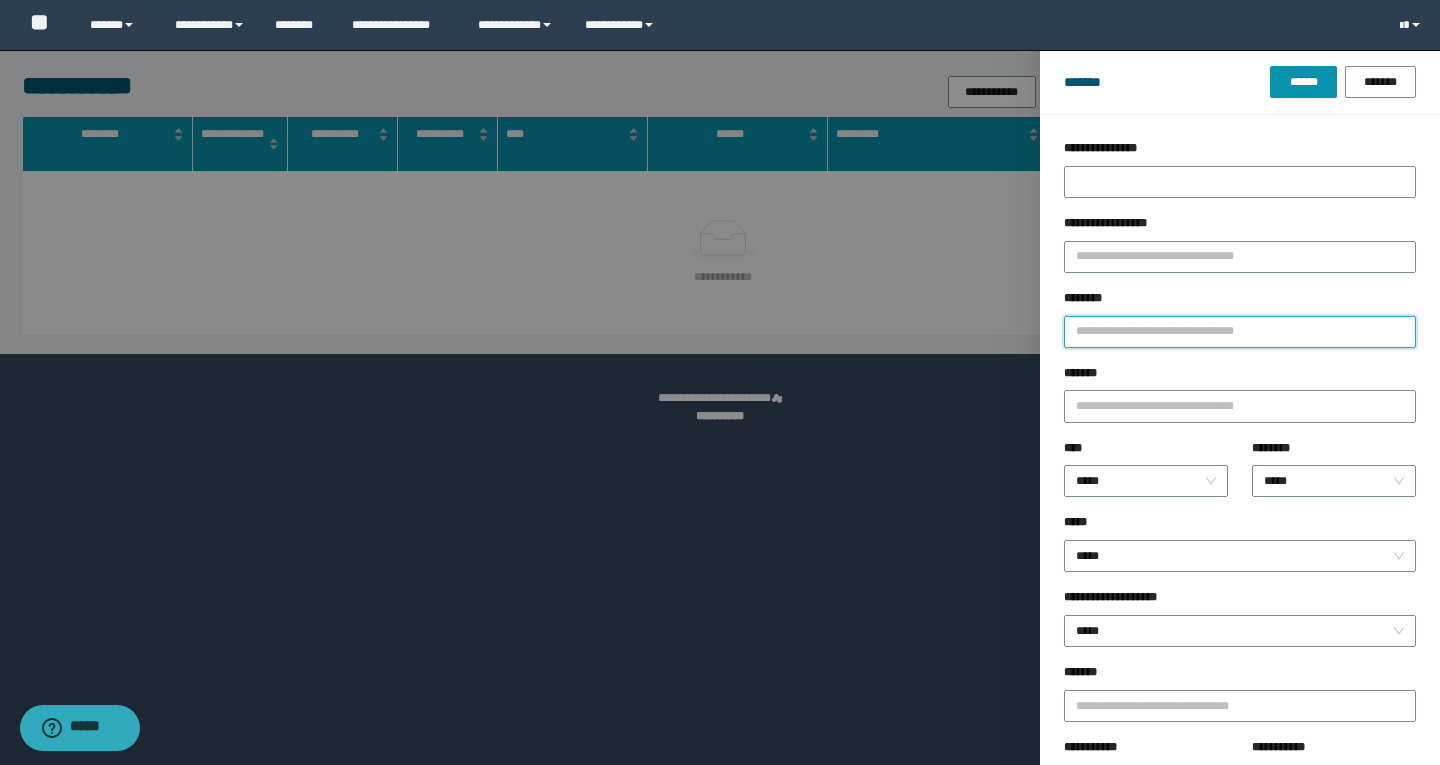 click on "********" at bounding box center (1240, 332) 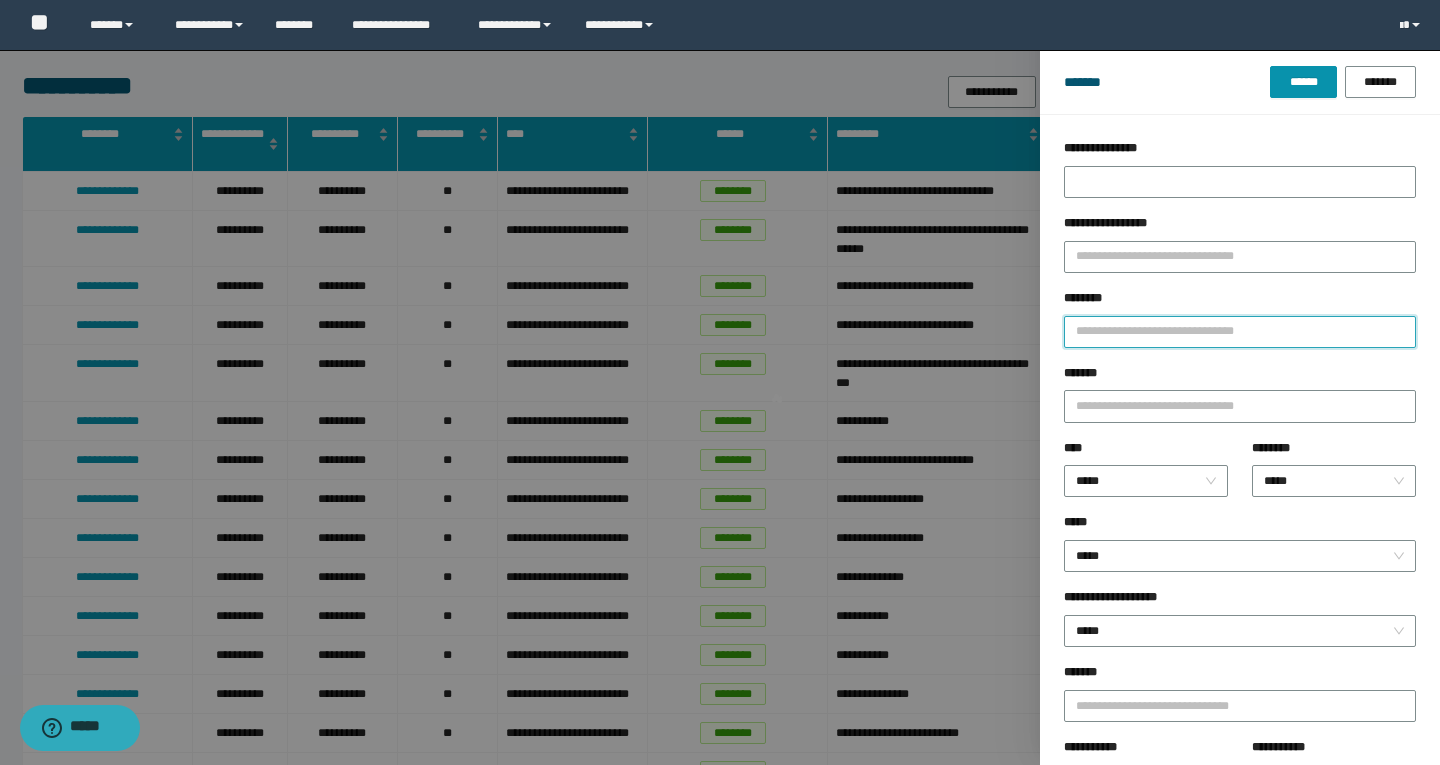 paste on "********" 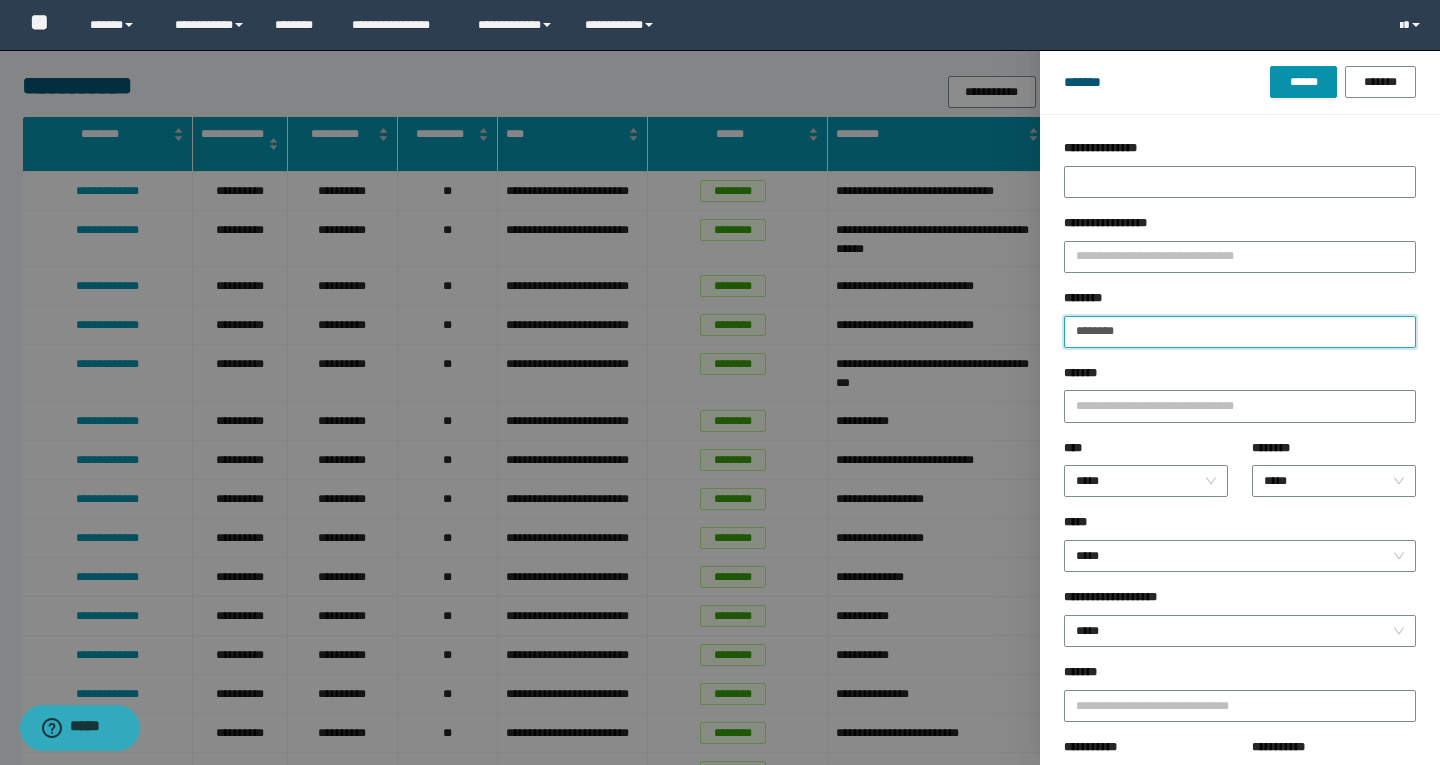 type on "********" 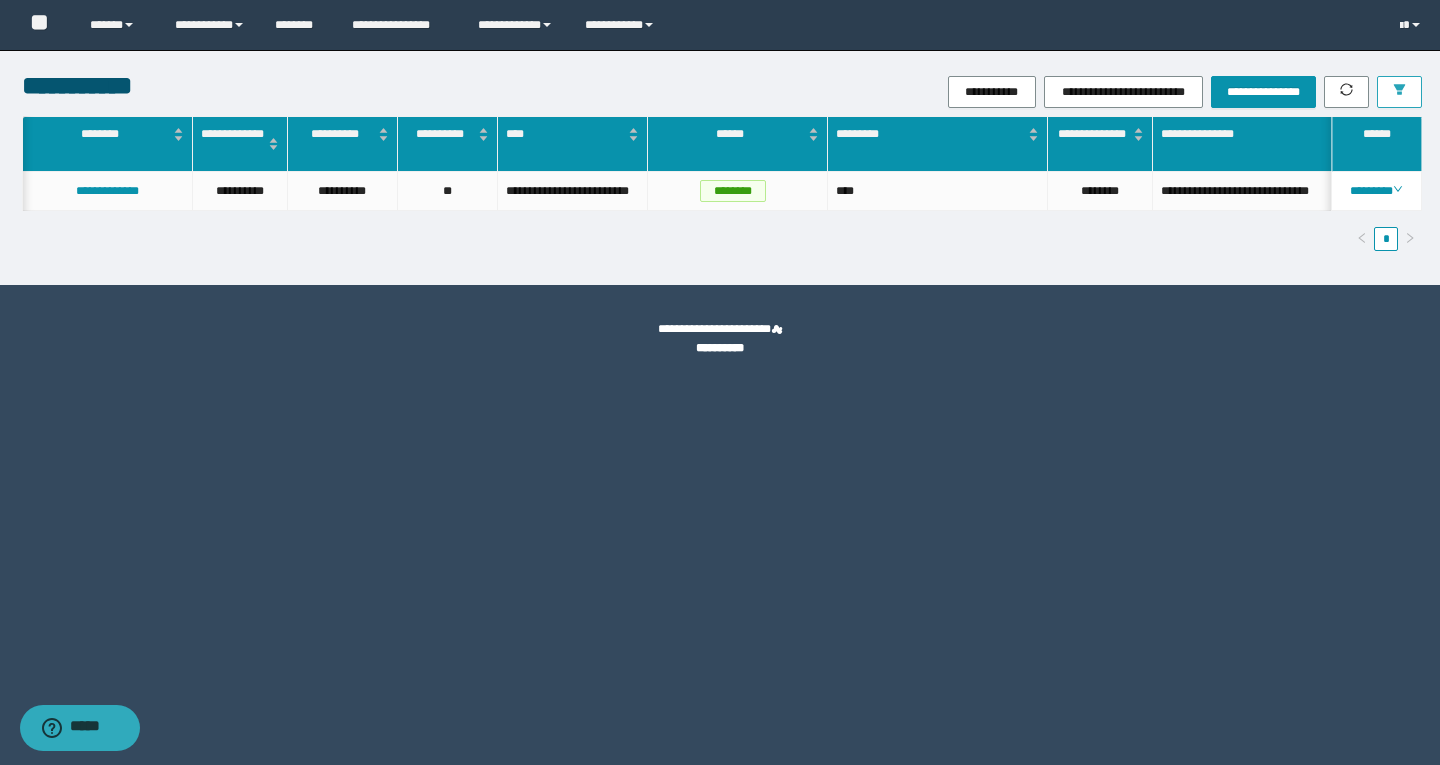 scroll, scrollTop: 0, scrollLeft: 251, axis: horizontal 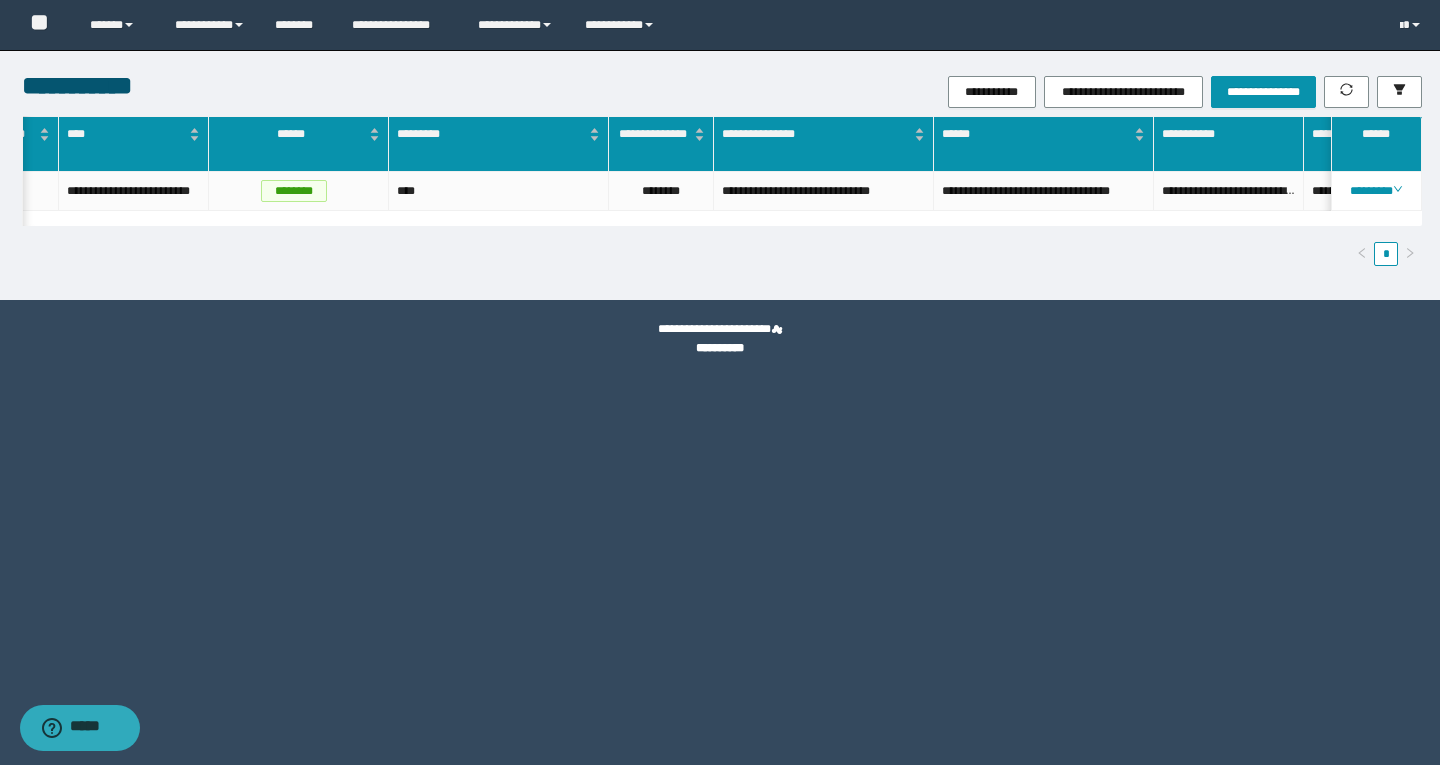 click on "**********" at bounding box center (722, 191) 